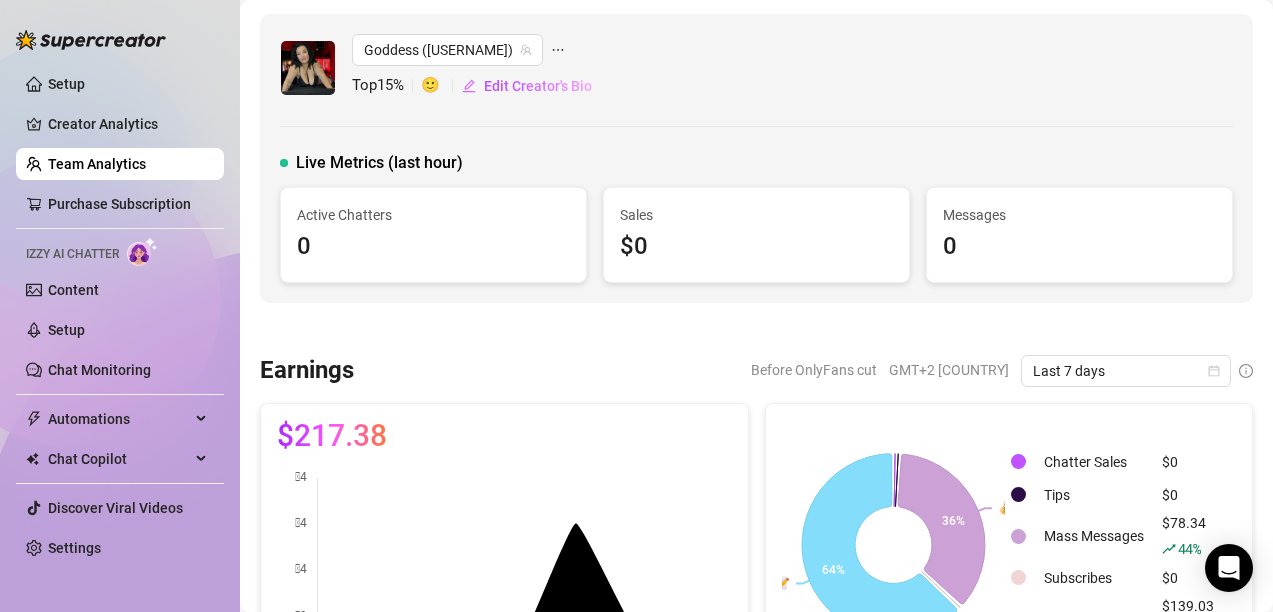 scroll, scrollTop: 0, scrollLeft: 0, axis: both 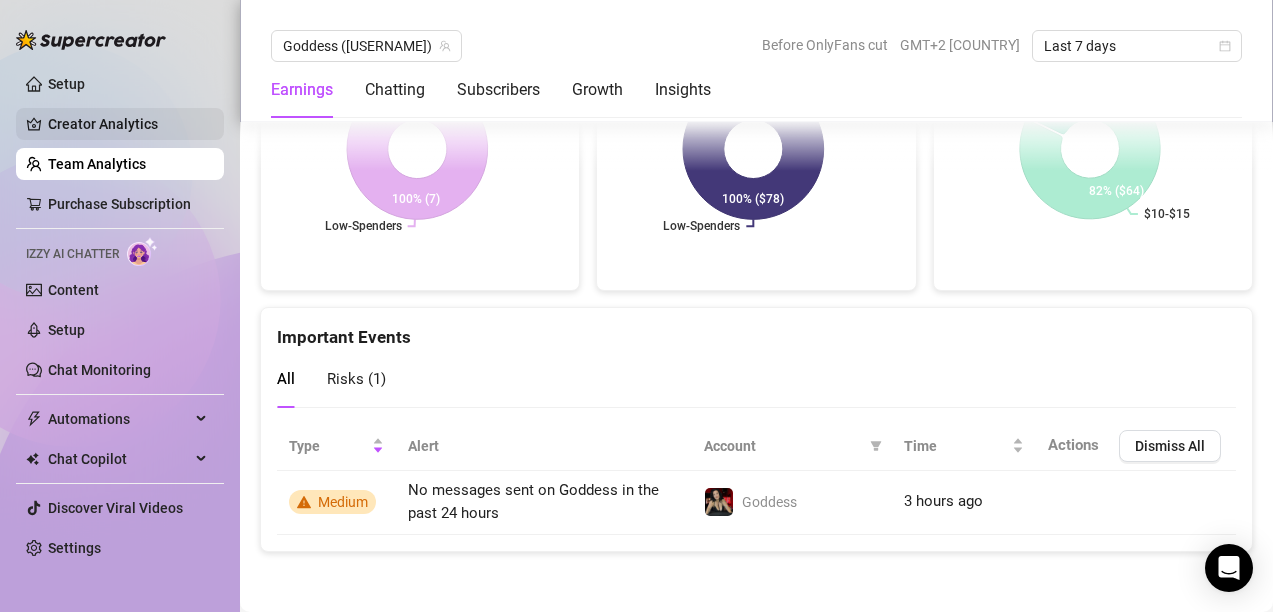 click on "Creator Analytics" at bounding box center (128, 124) 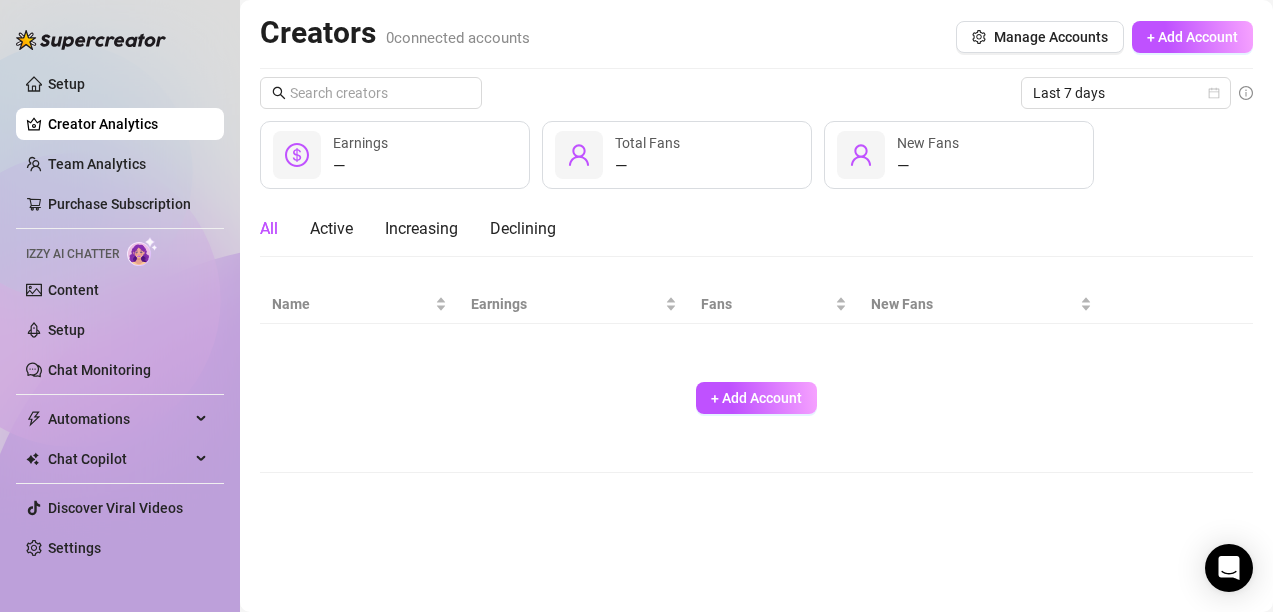 scroll, scrollTop: 0, scrollLeft: 0, axis: both 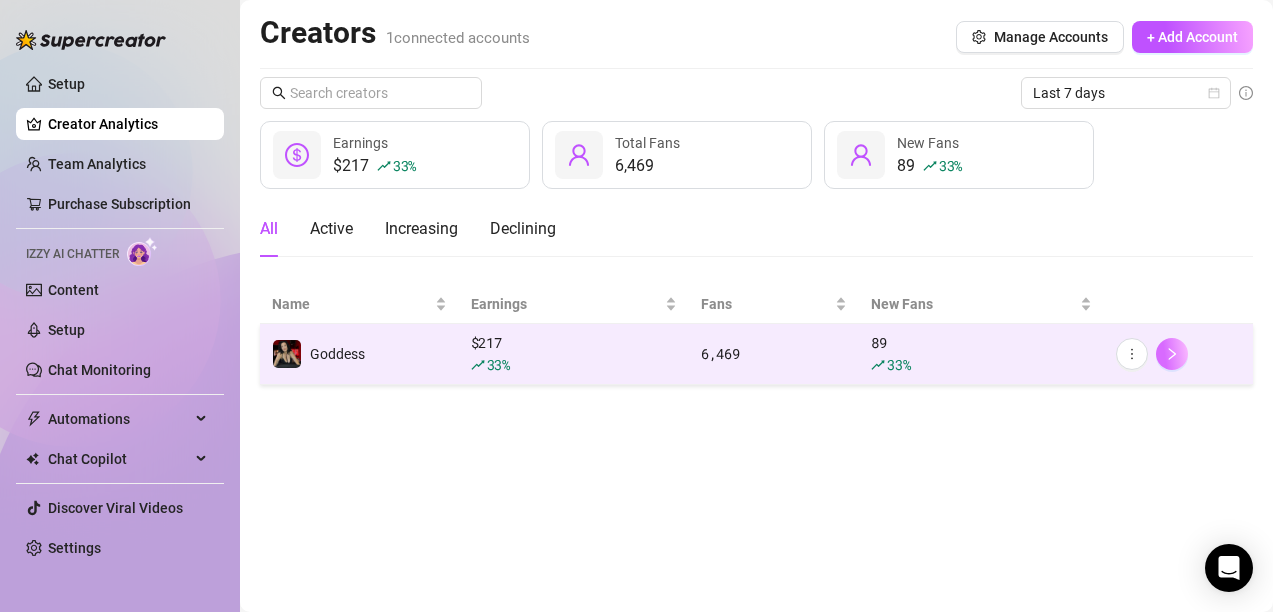click 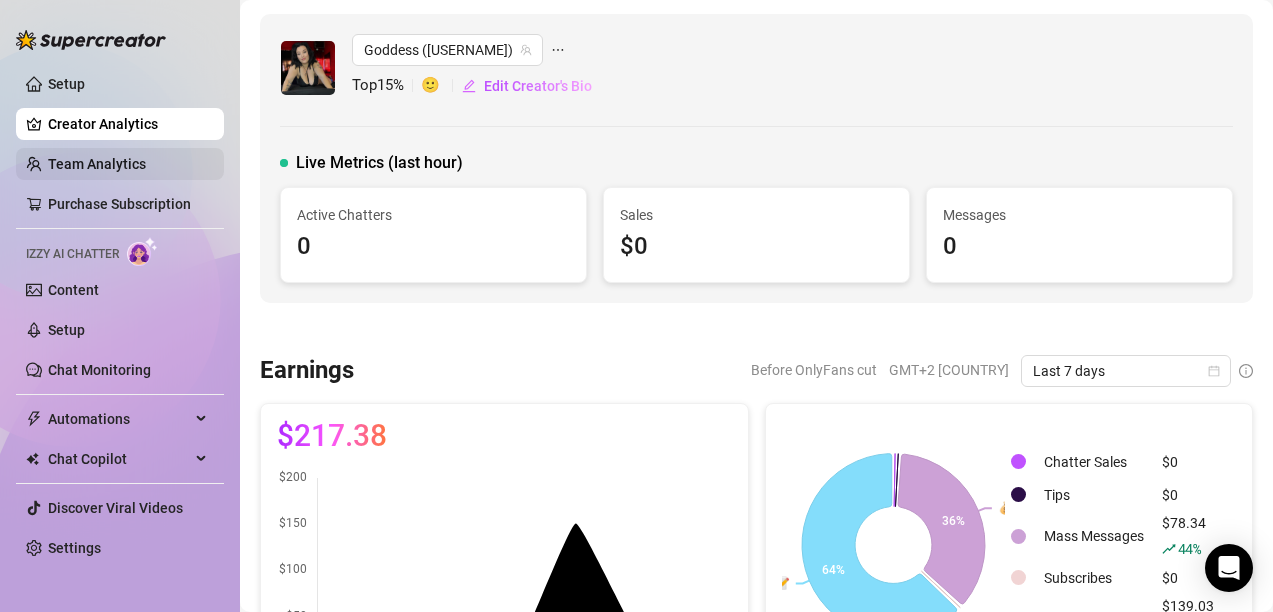 click on "Team Analytics" at bounding box center (97, 164) 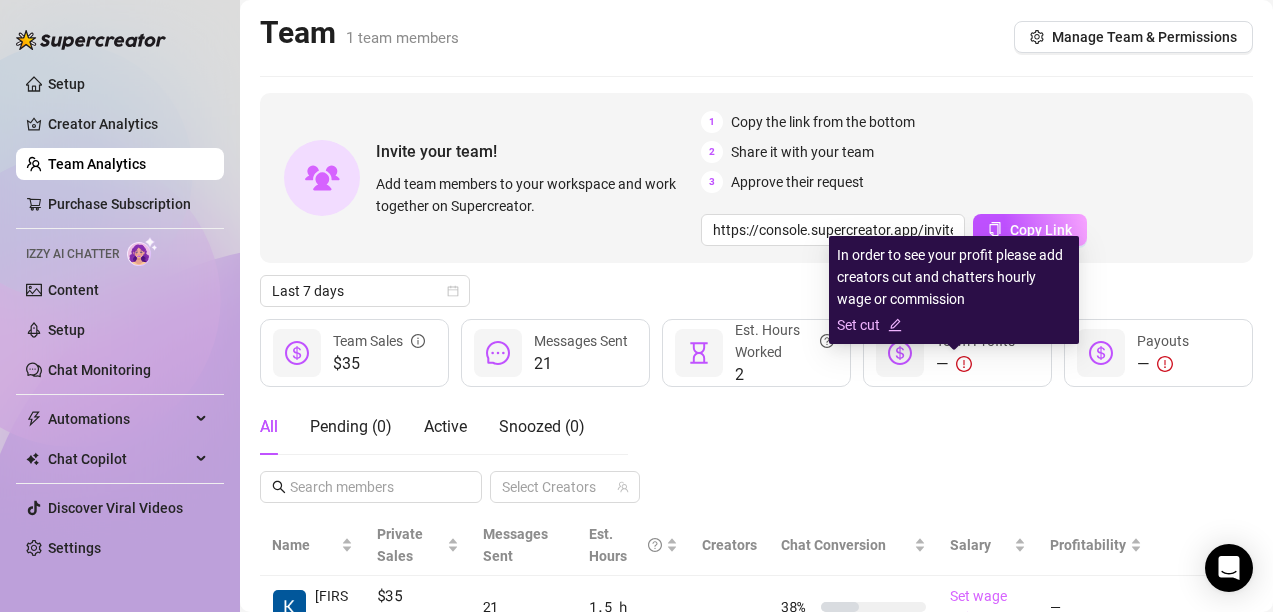 click on "Set cut" at bounding box center [954, 325] 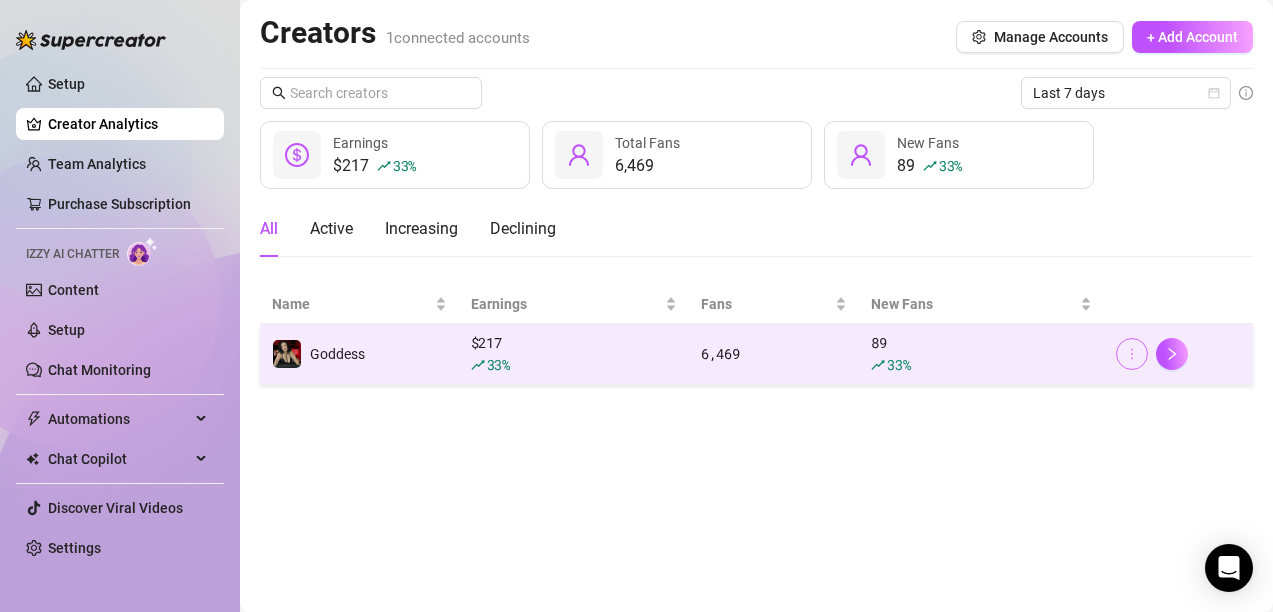 click 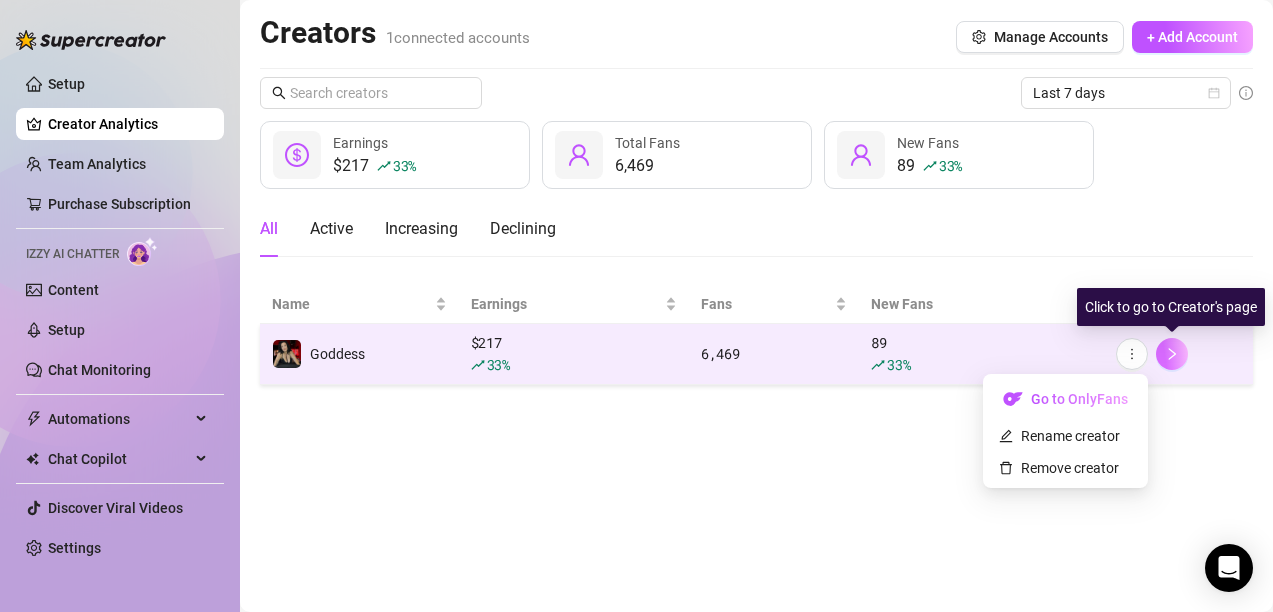 click at bounding box center [1172, 354] 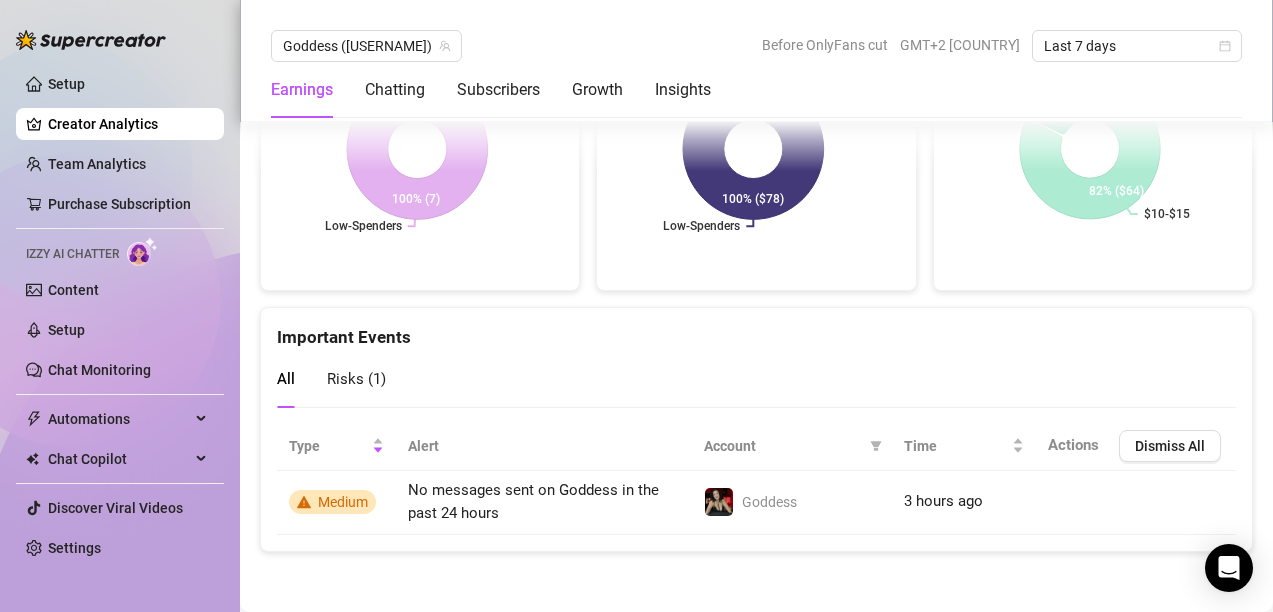 scroll, scrollTop: 4390, scrollLeft: 0, axis: vertical 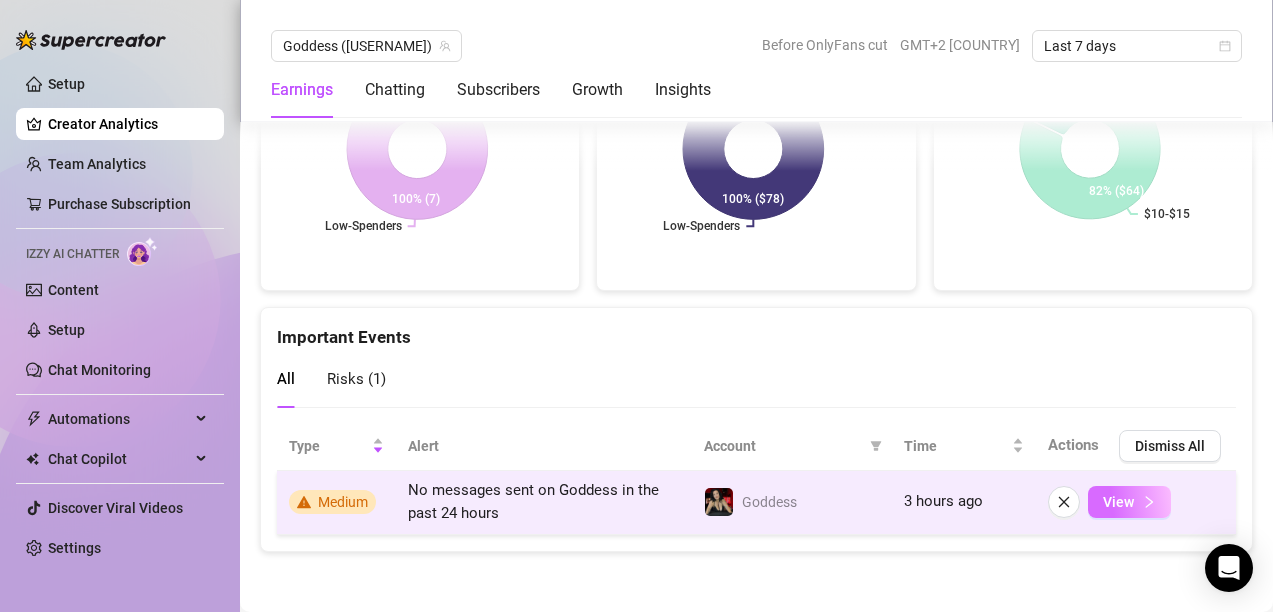 click on "View" at bounding box center (1129, 502) 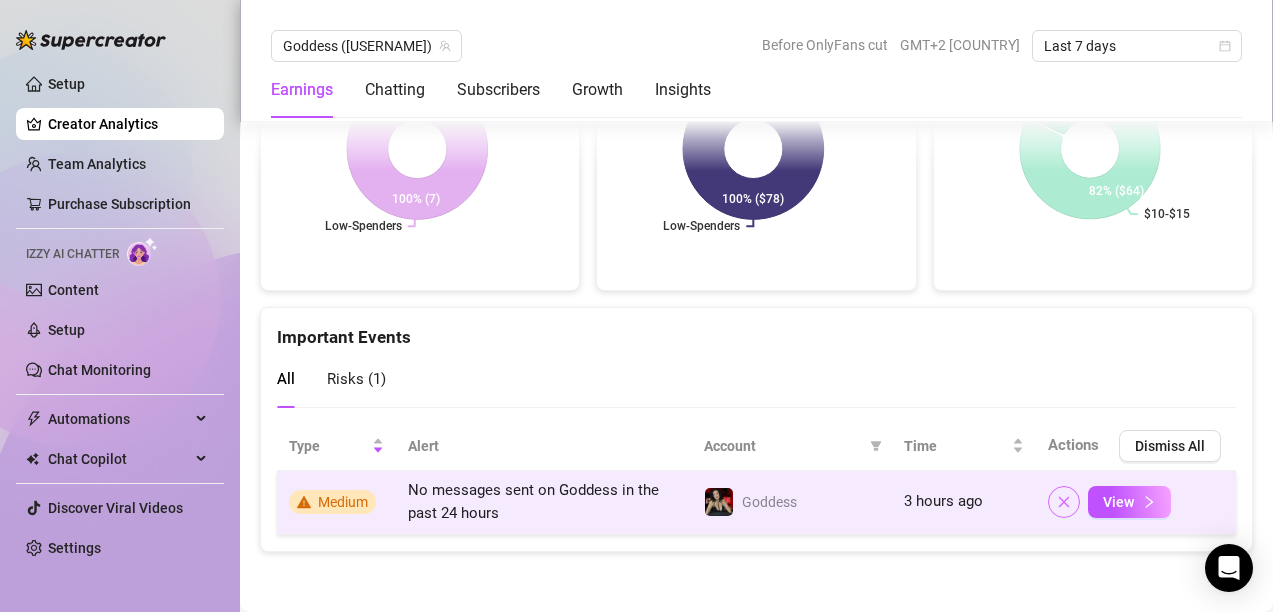 click 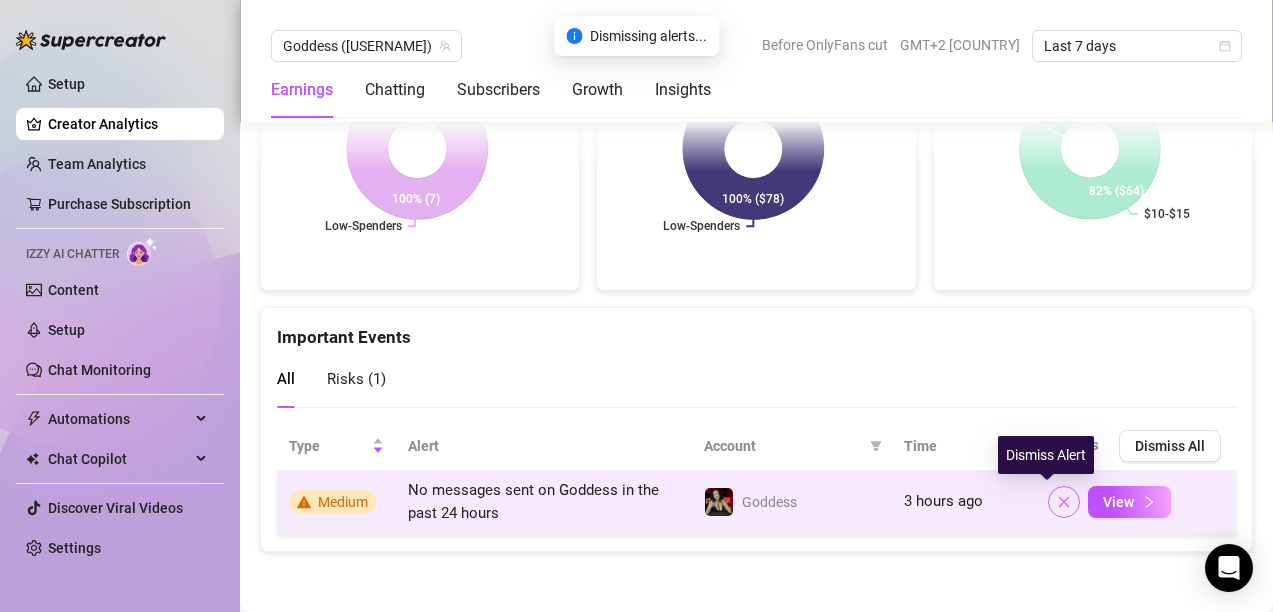 click 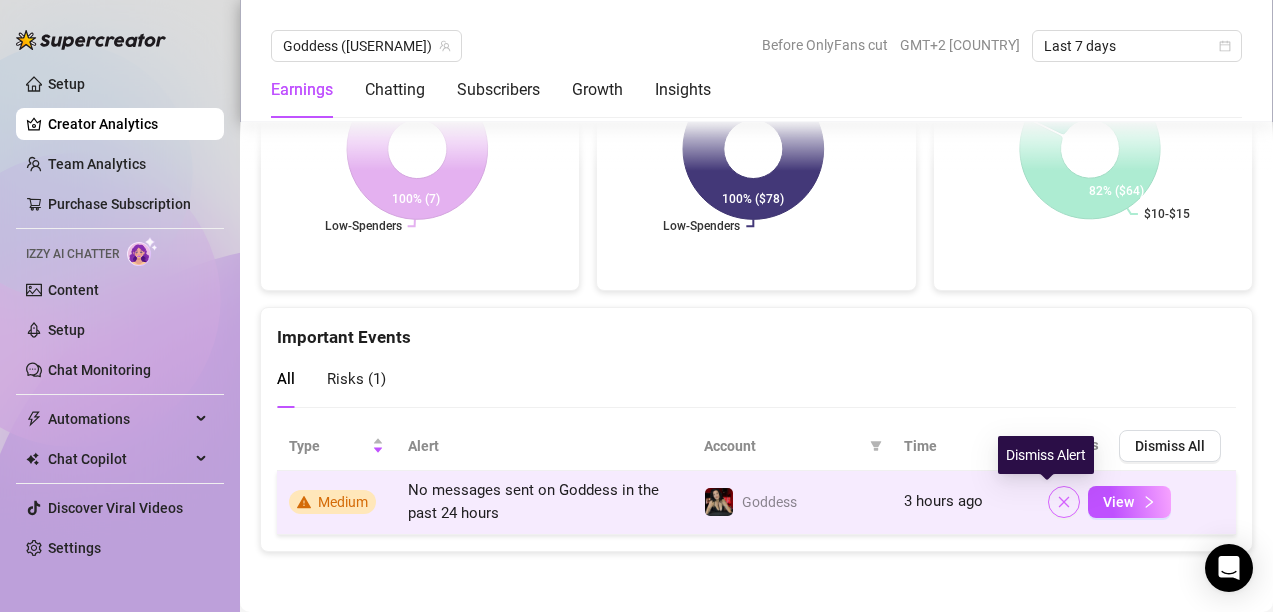 click 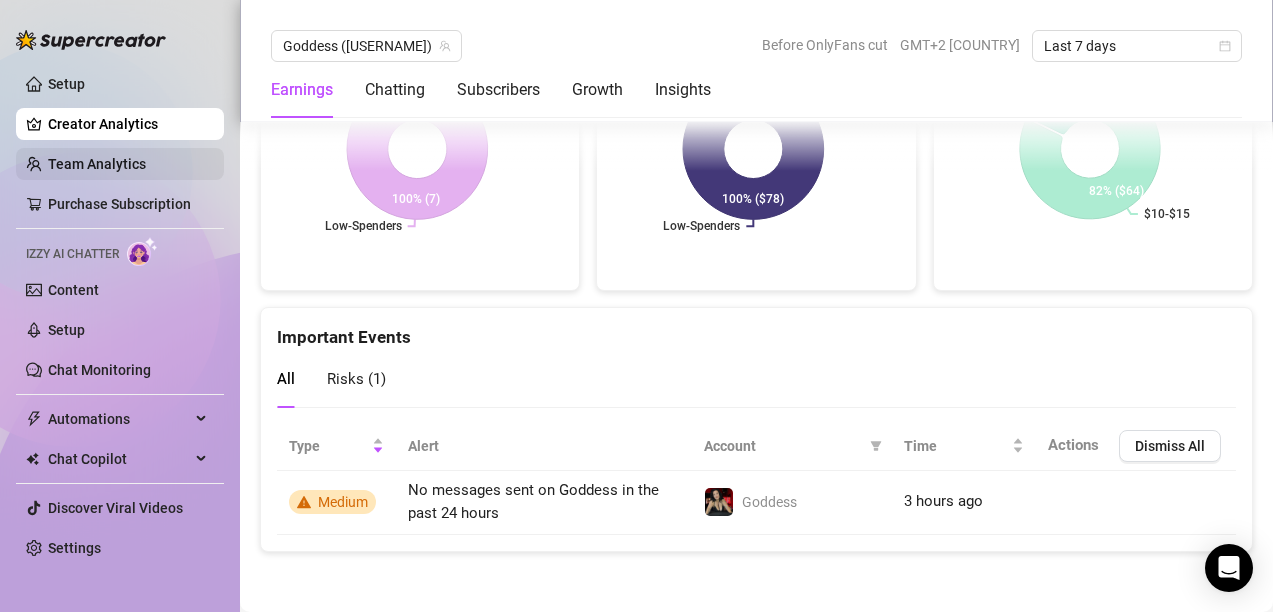 click on "Team Analytics" at bounding box center (97, 164) 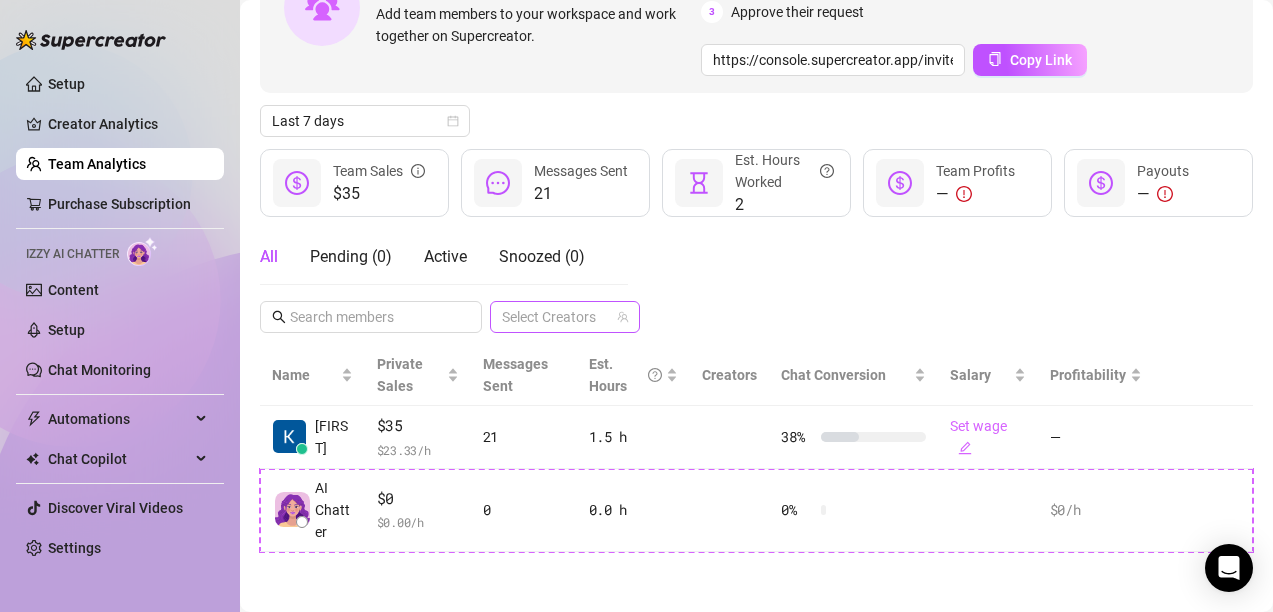 scroll, scrollTop: 170, scrollLeft: 0, axis: vertical 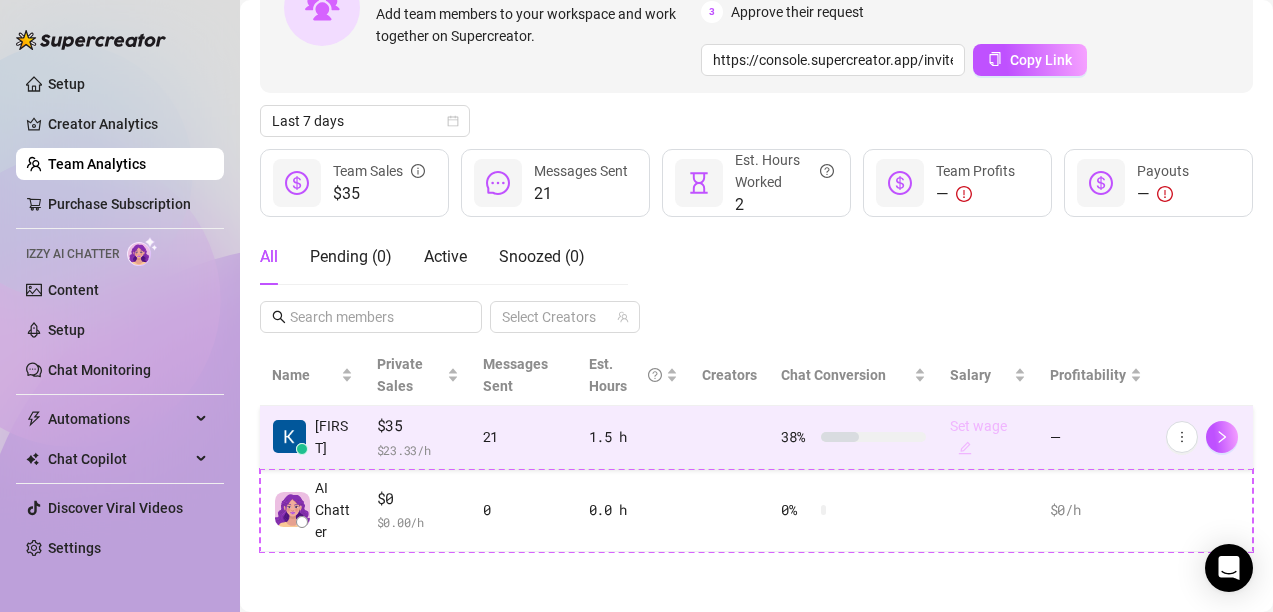 click 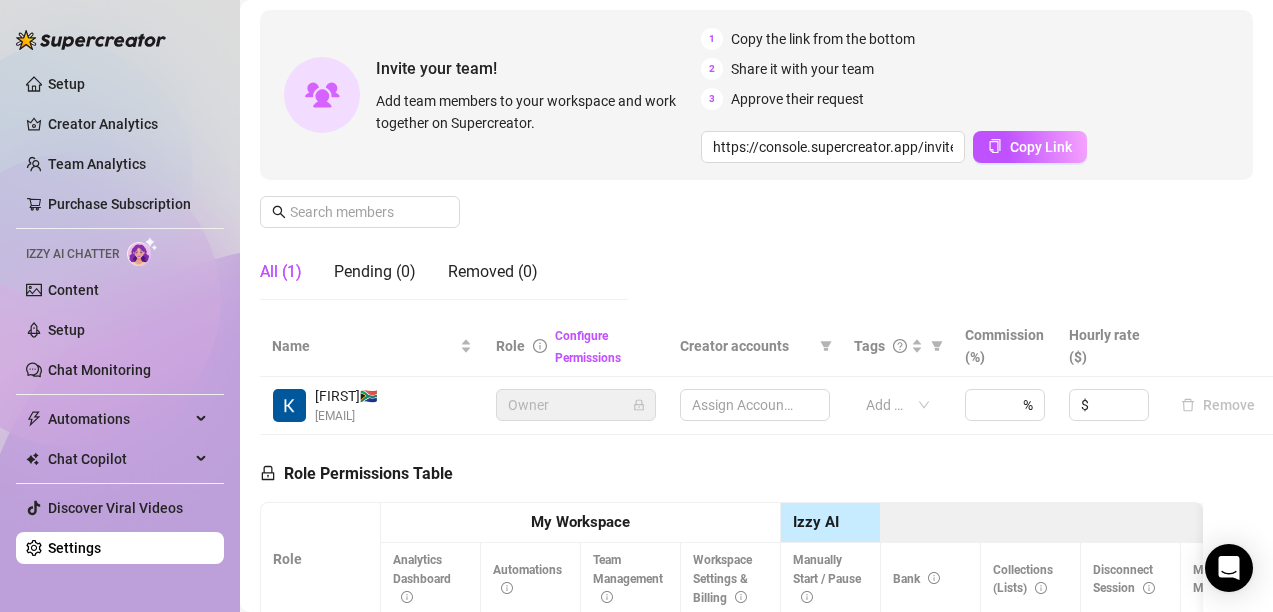 scroll, scrollTop: 170, scrollLeft: 0, axis: vertical 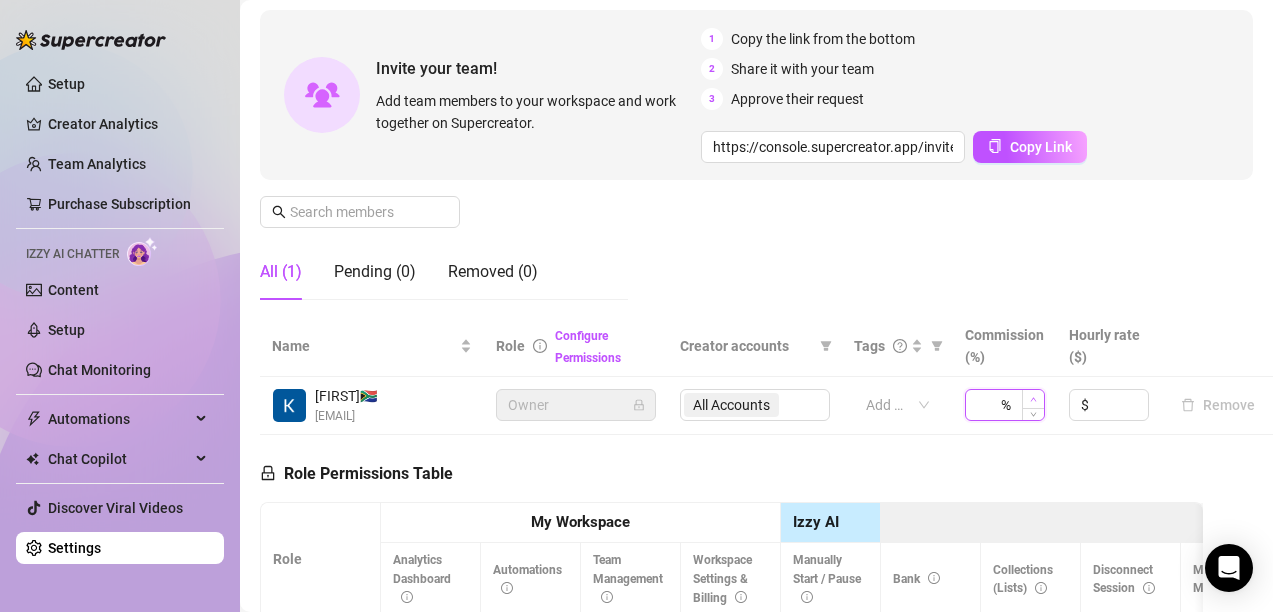 click at bounding box center (1033, 399) 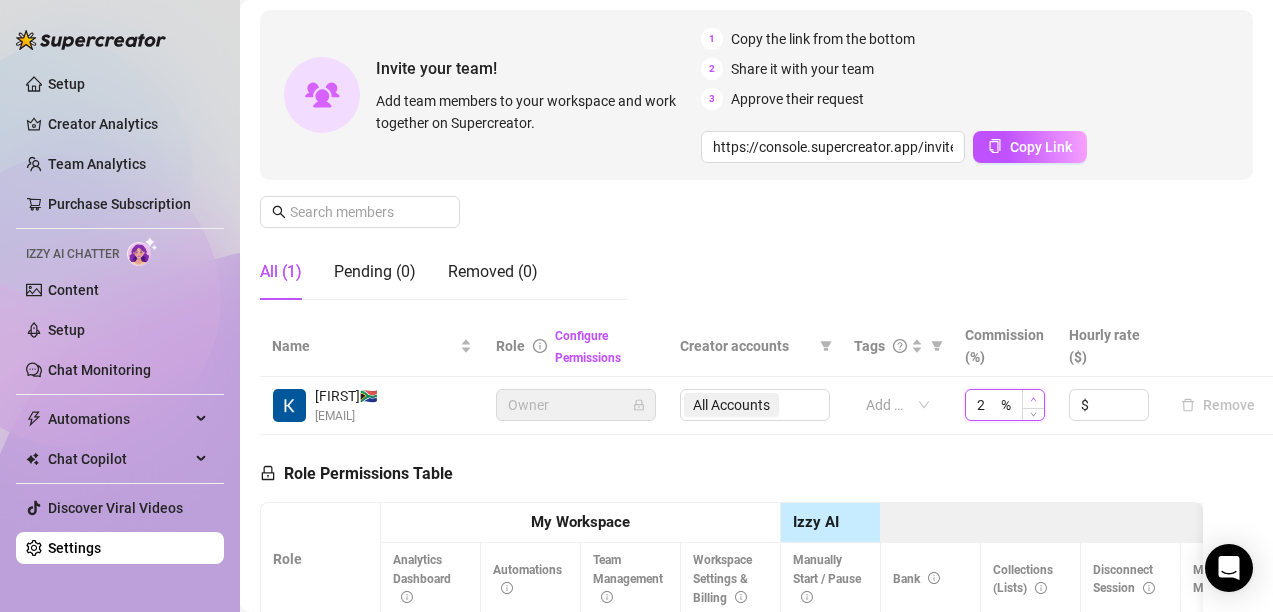 click at bounding box center (1033, 399) 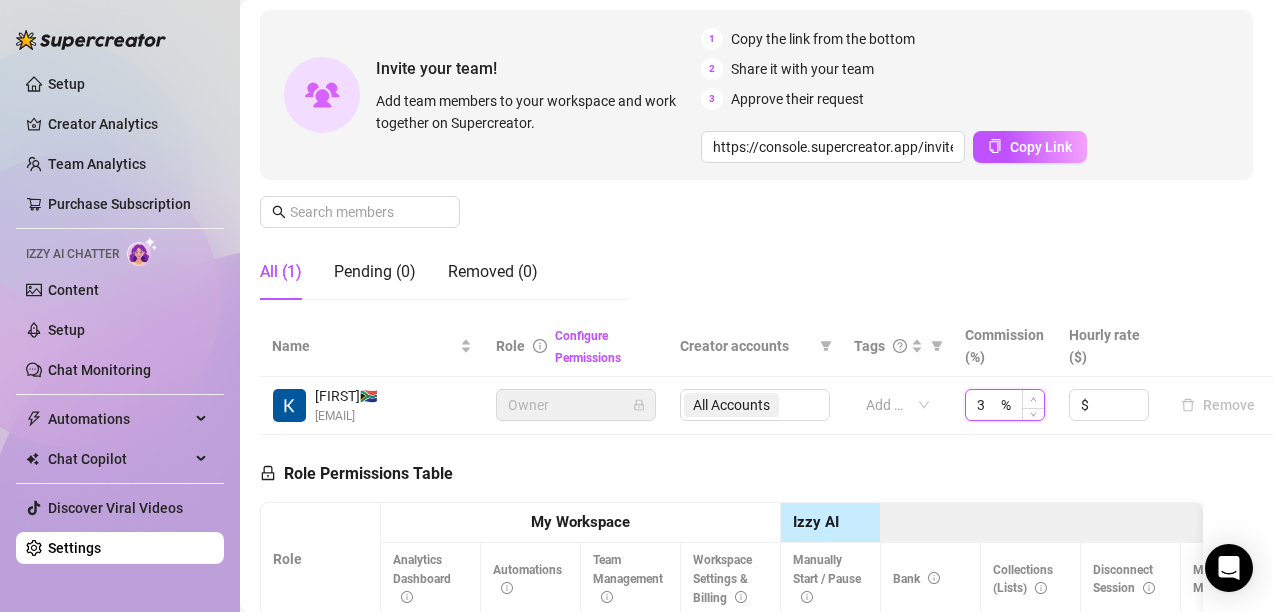 click at bounding box center (1033, 399) 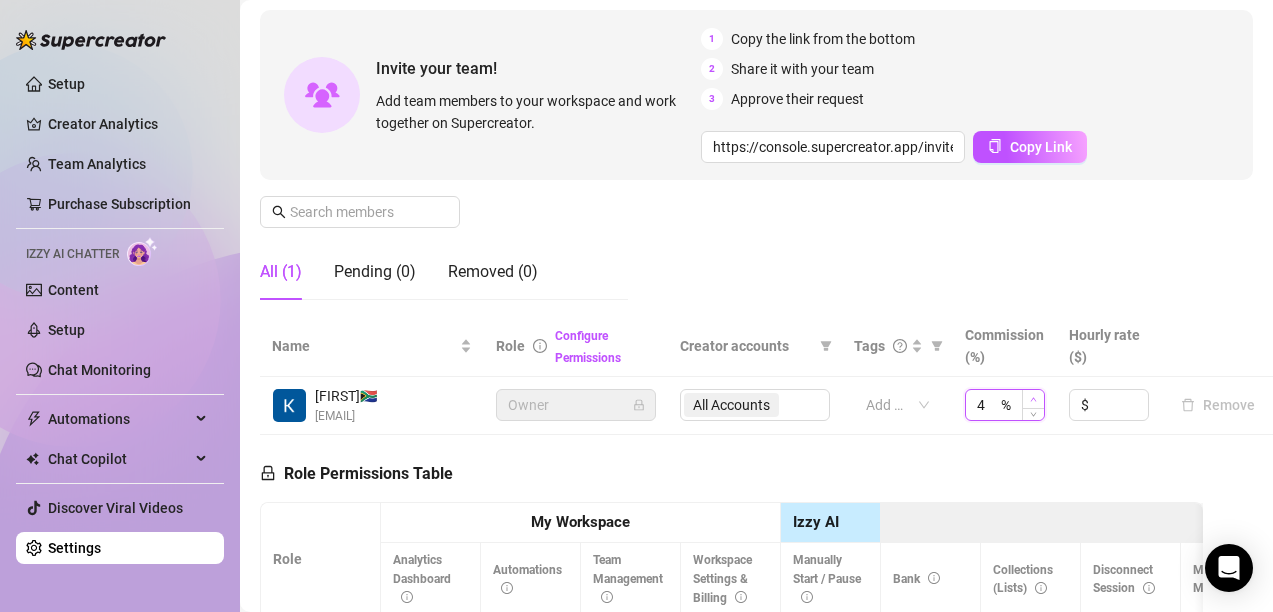 click at bounding box center [1033, 399] 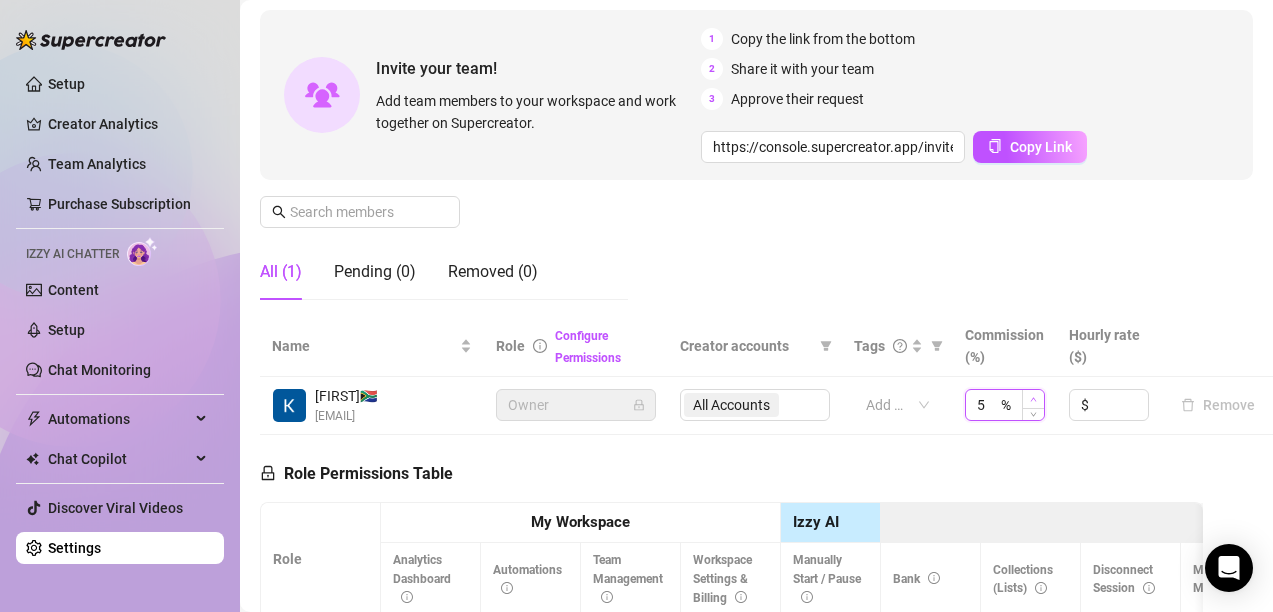 click at bounding box center (1033, 399) 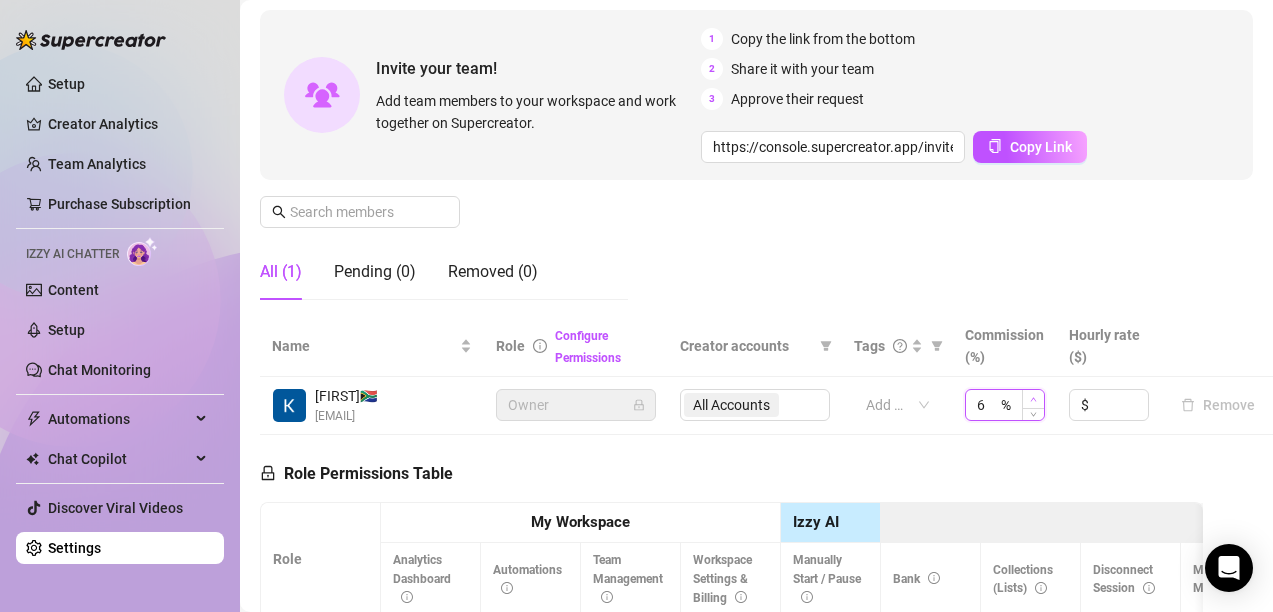 click at bounding box center (1033, 399) 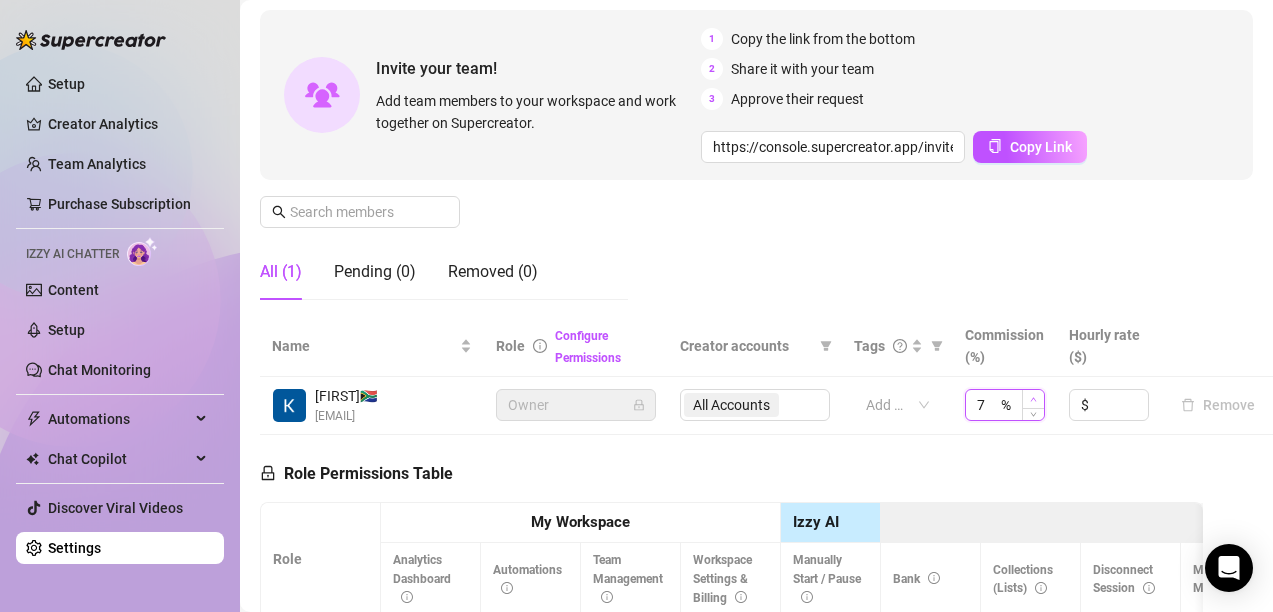 click at bounding box center [1033, 399] 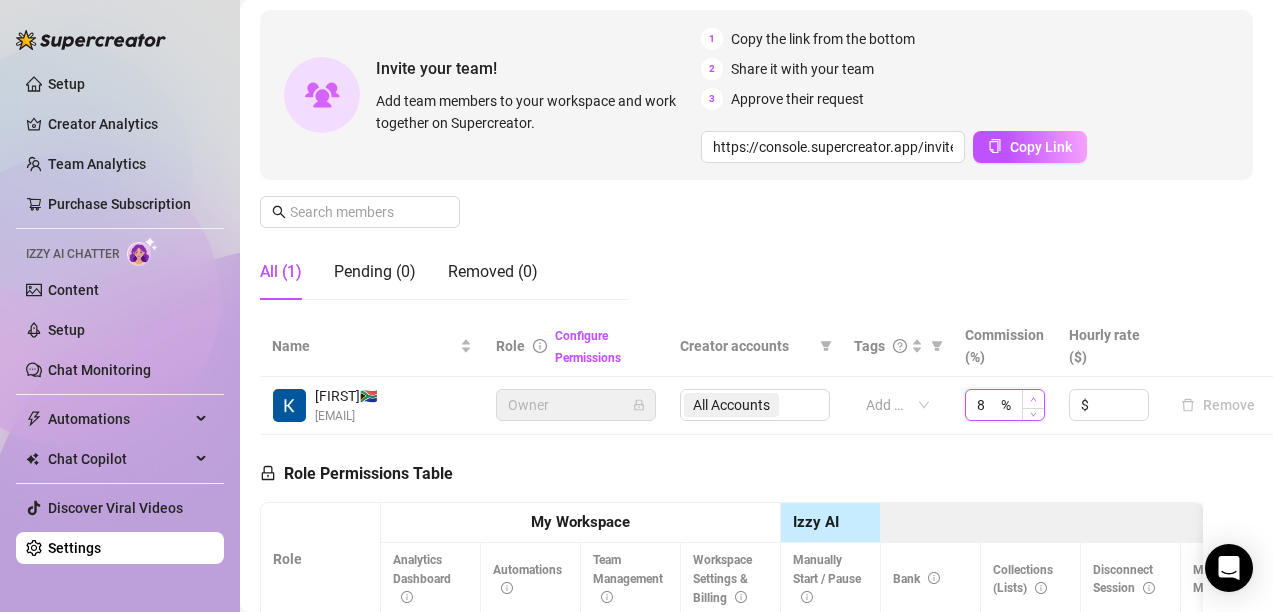 click at bounding box center [1033, 399] 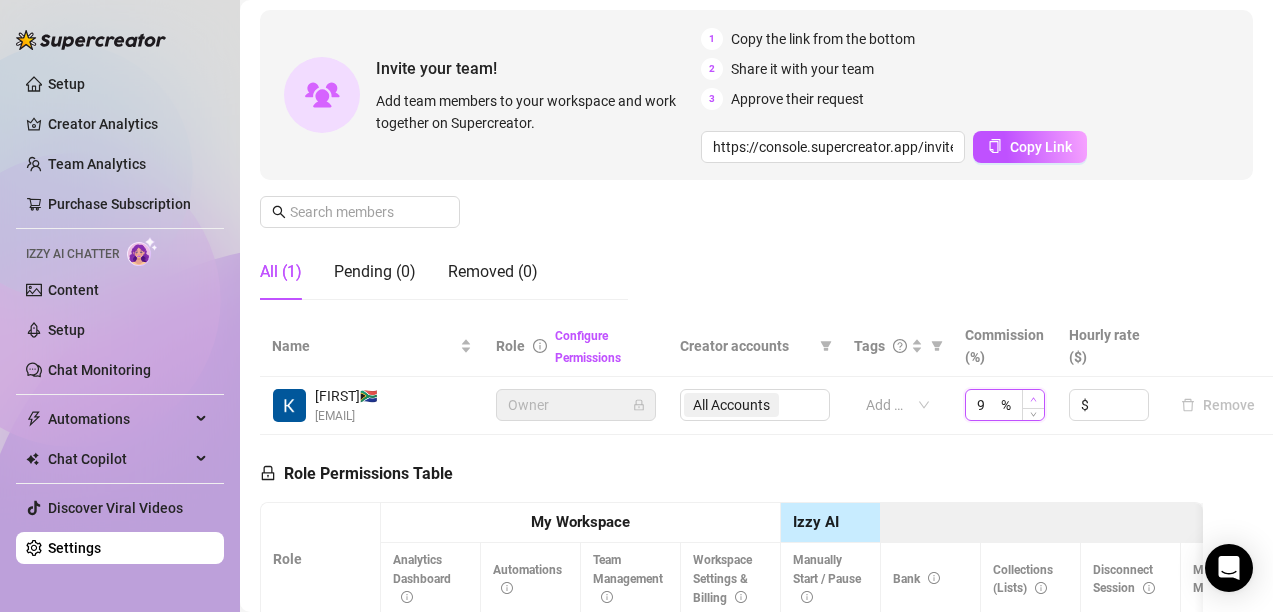 click at bounding box center (1033, 399) 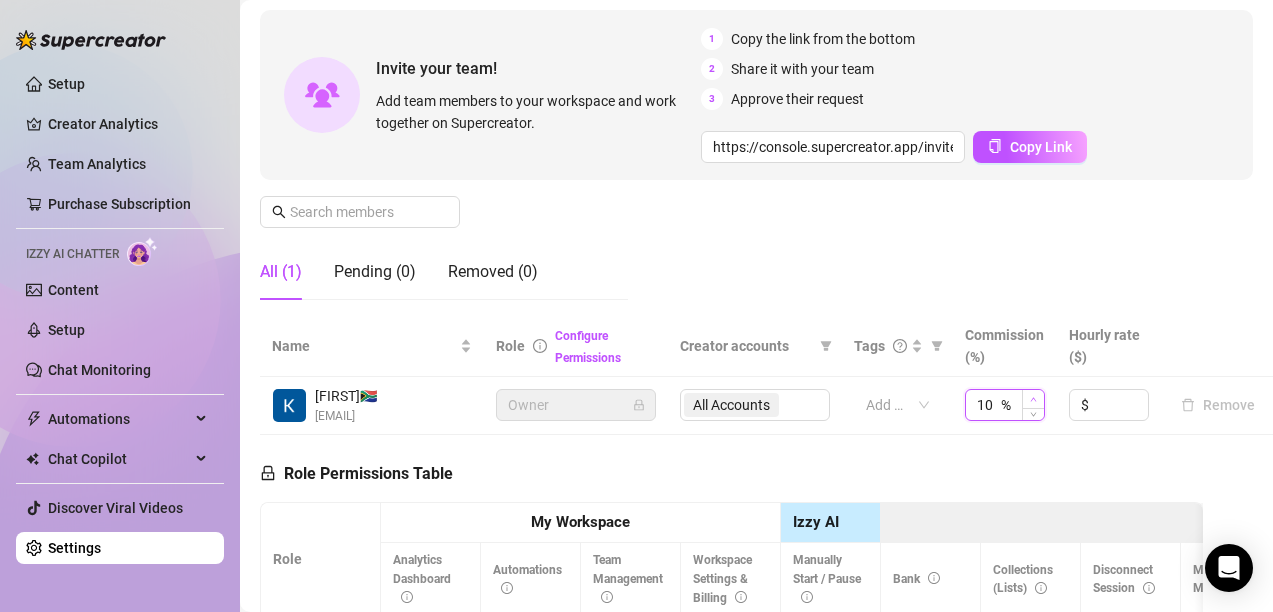 click at bounding box center (1033, 399) 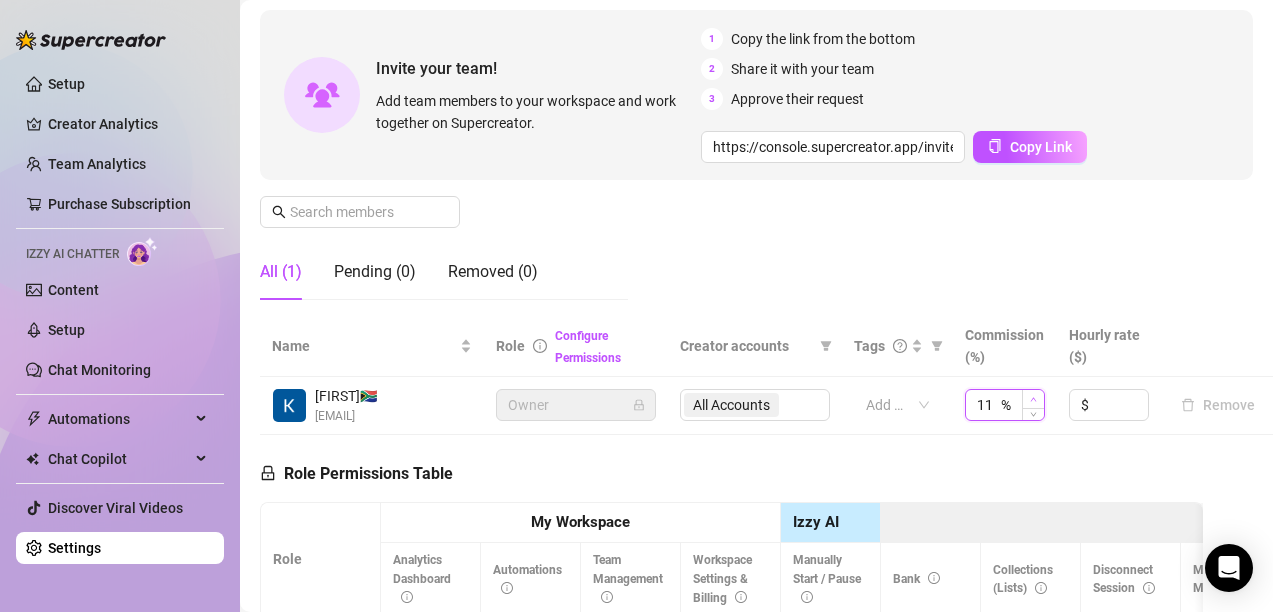 click at bounding box center [1033, 399] 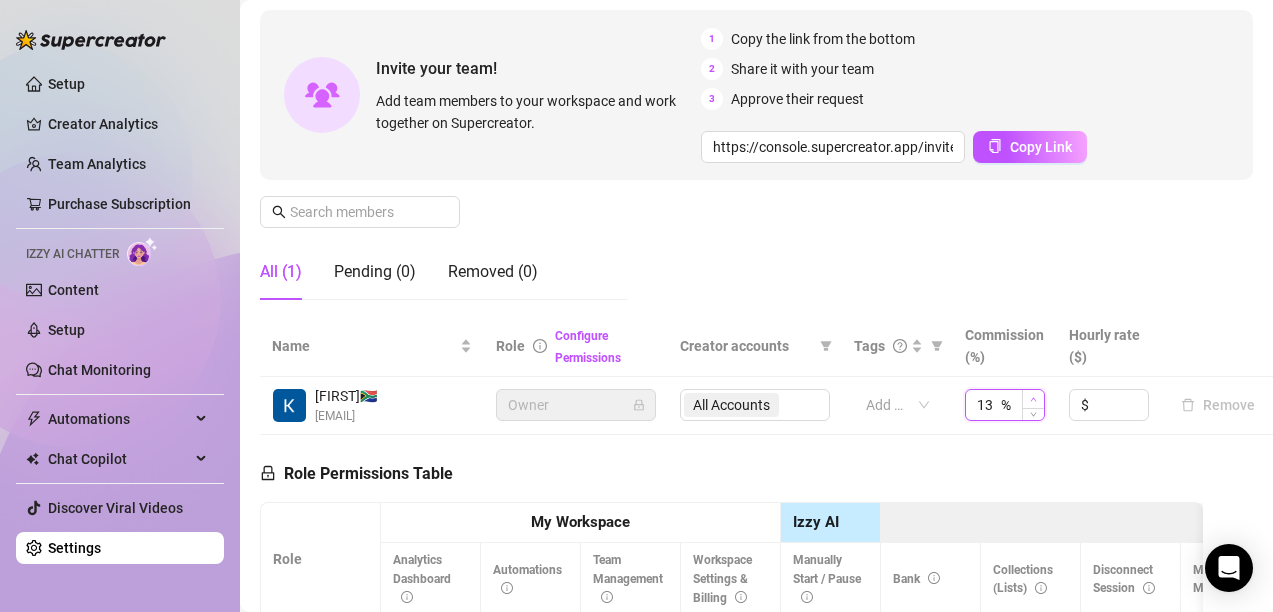 click at bounding box center [1033, 399] 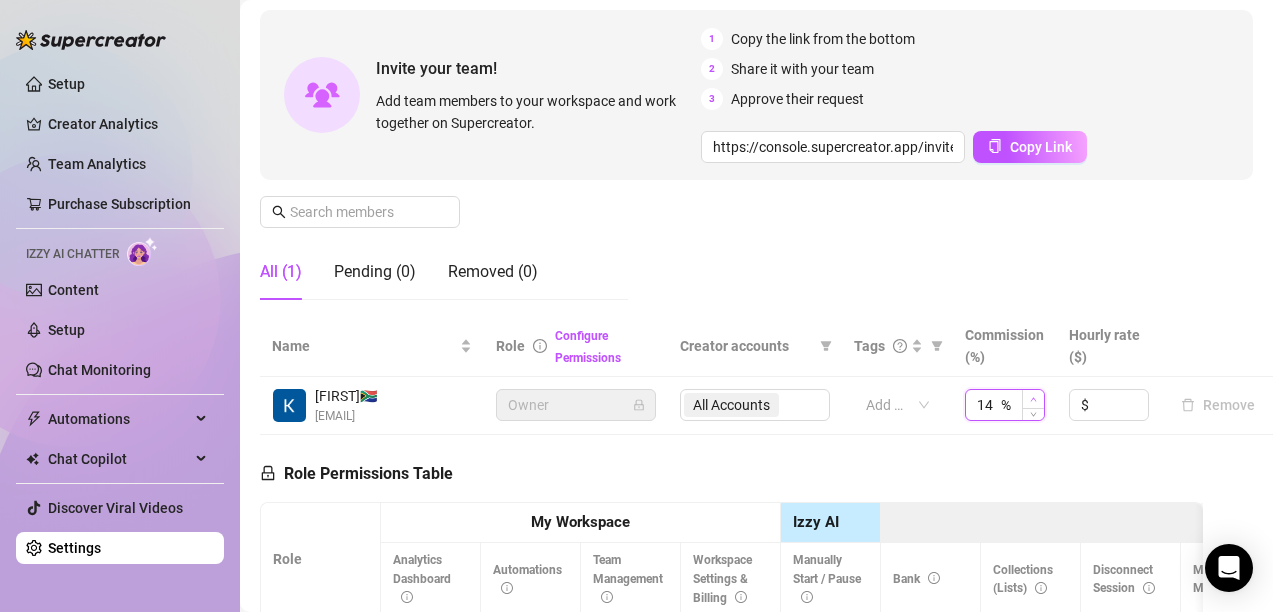 click at bounding box center [1033, 399] 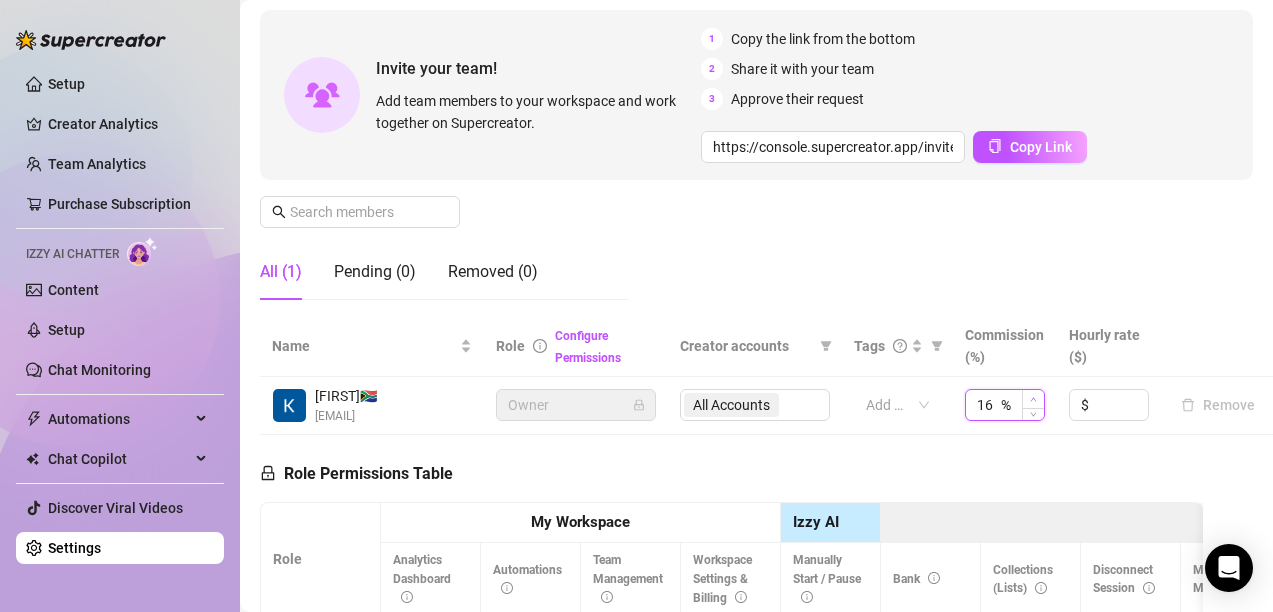click at bounding box center (1033, 399) 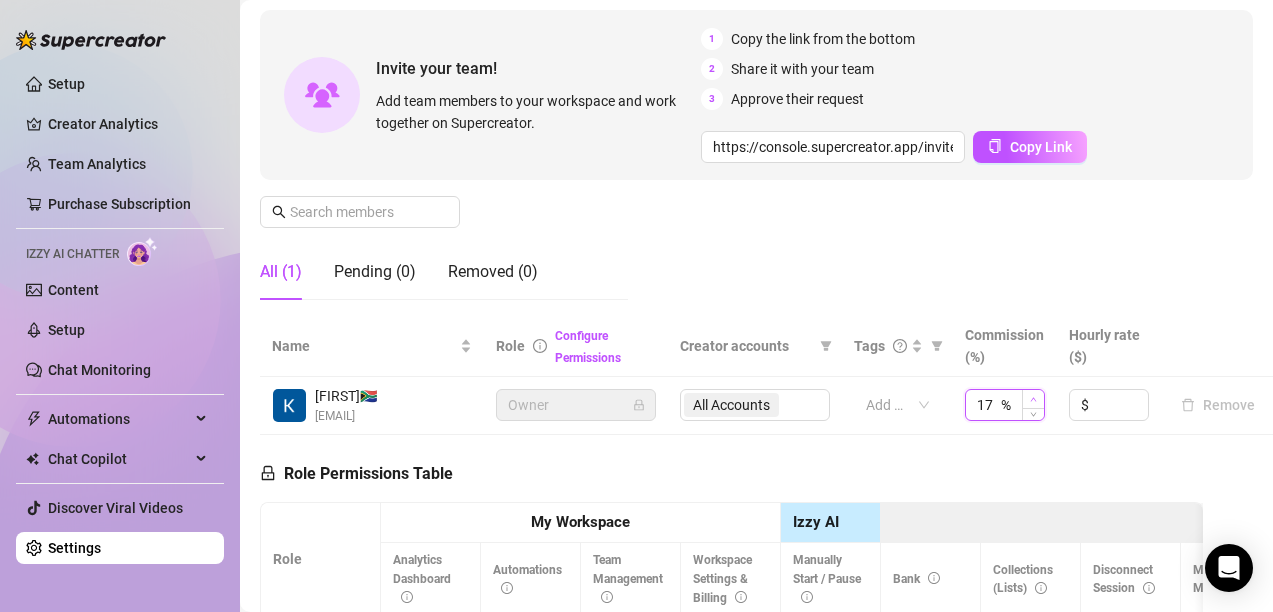 click at bounding box center (1033, 399) 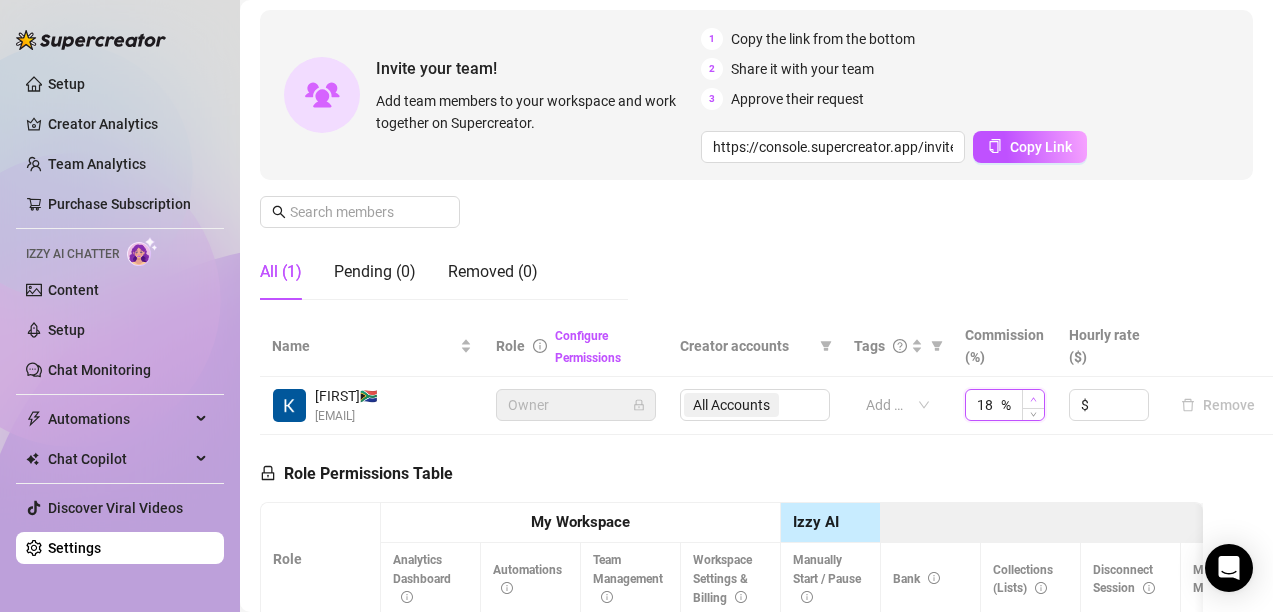 click at bounding box center [1033, 399] 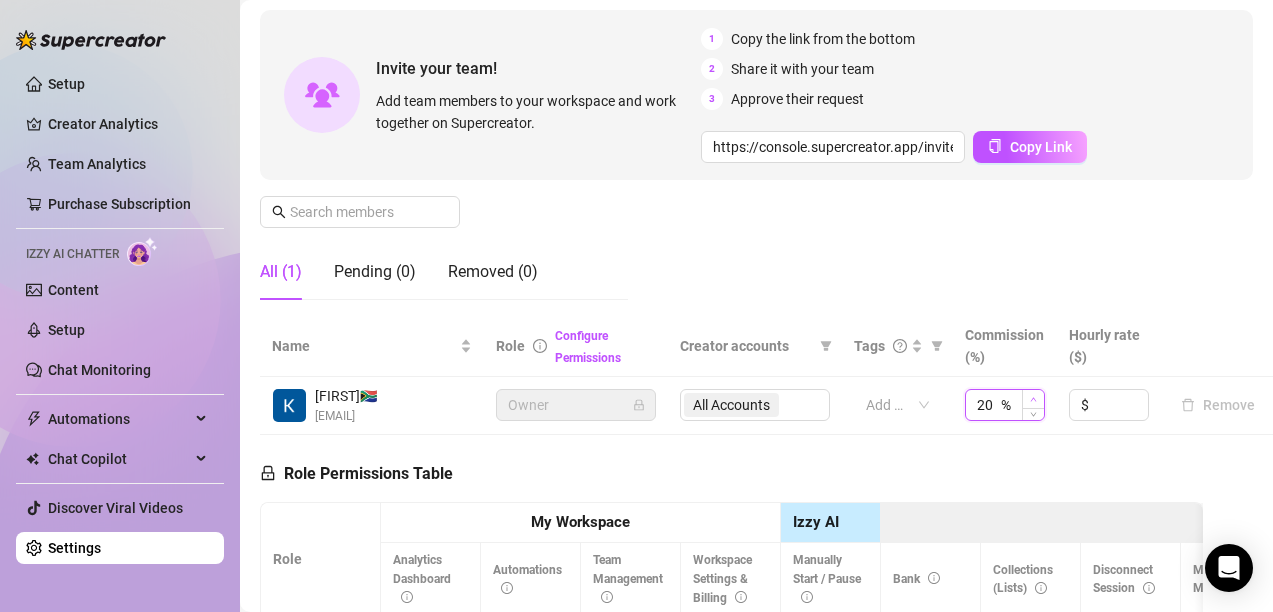 click at bounding box center (1033, 399) 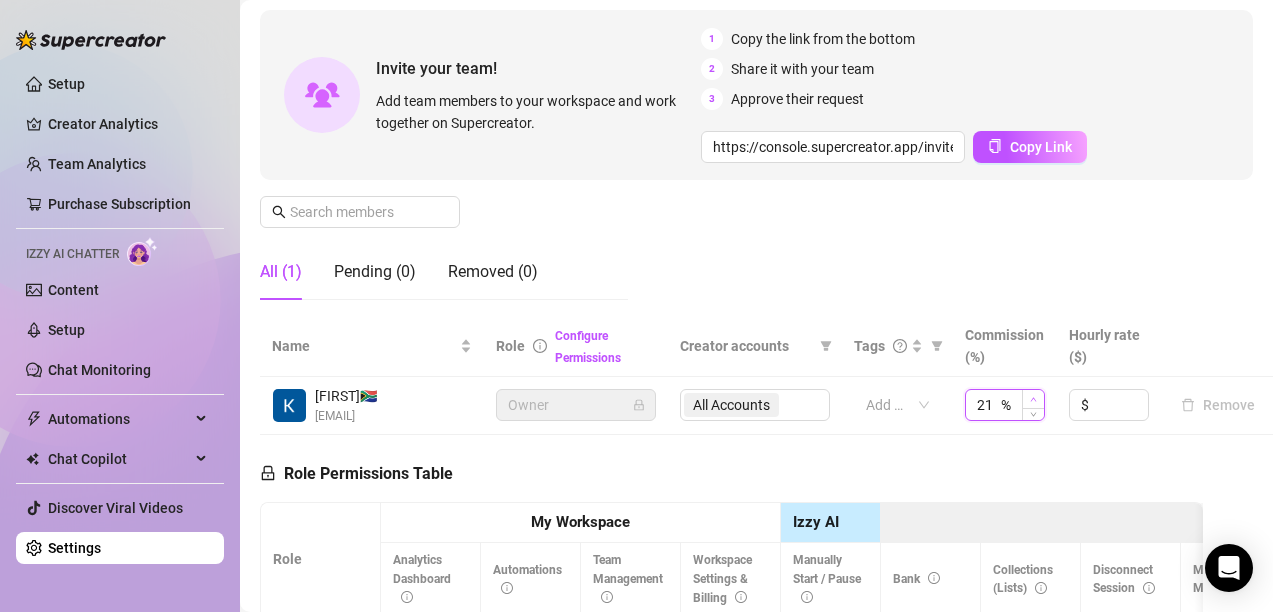 click at bounding box center [1033, 399] 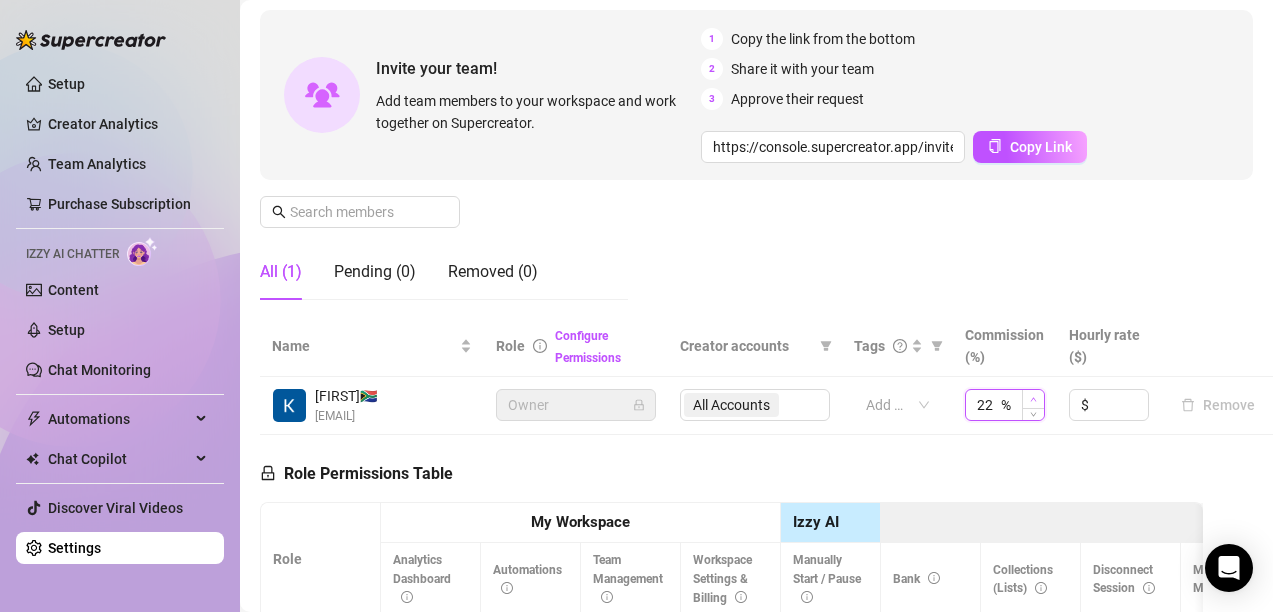 click at bounding box center [1033, 399] 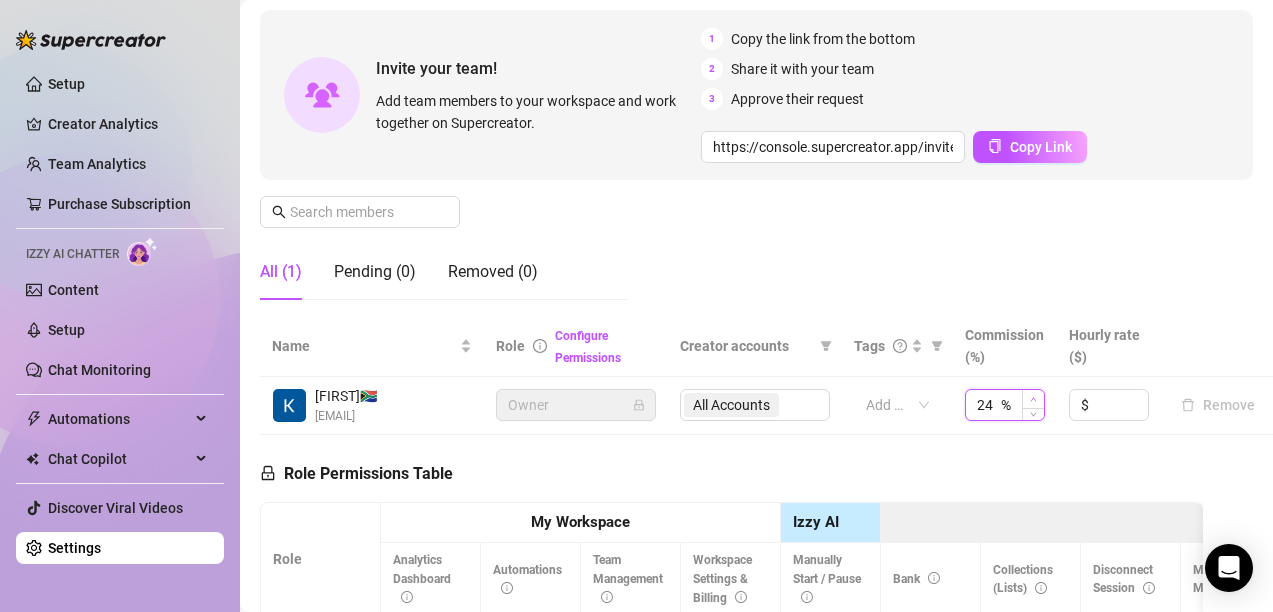 click at bounding box center [1033, 399] 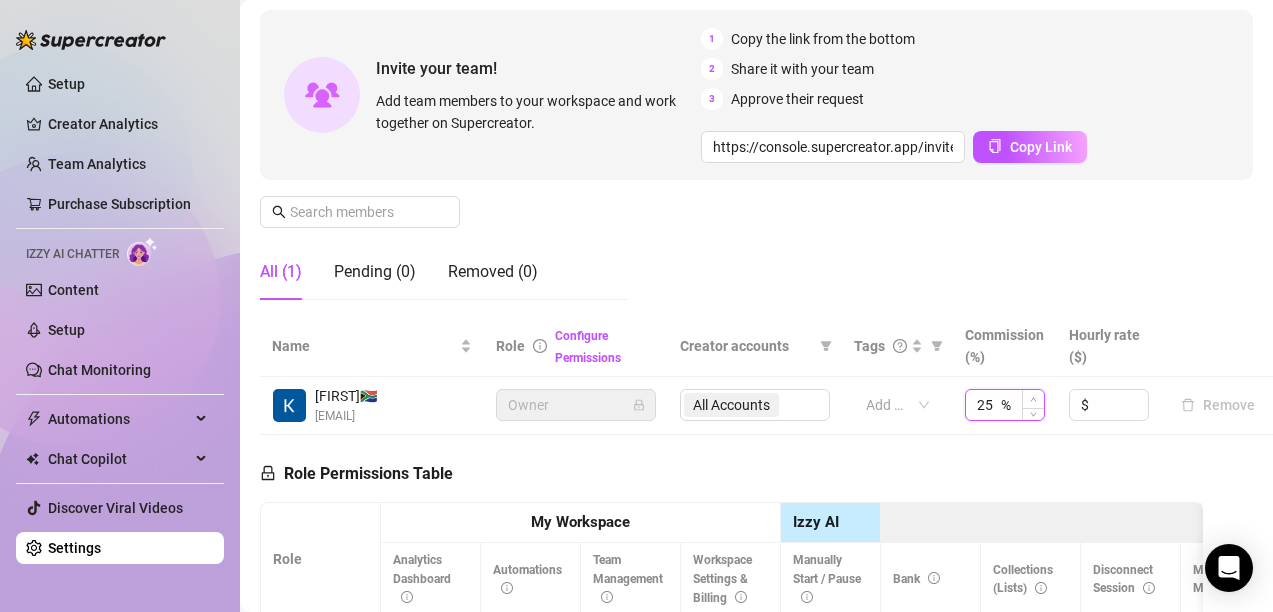 click at bounding box center [1033, 399] 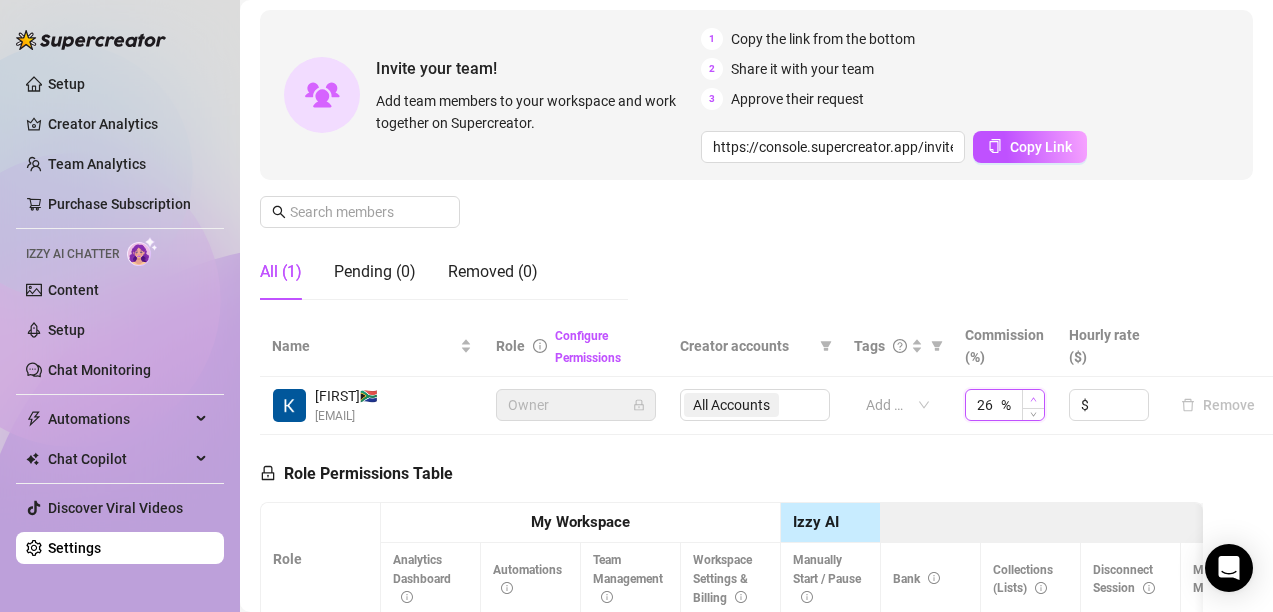 click at bounding box center (1033, 399) 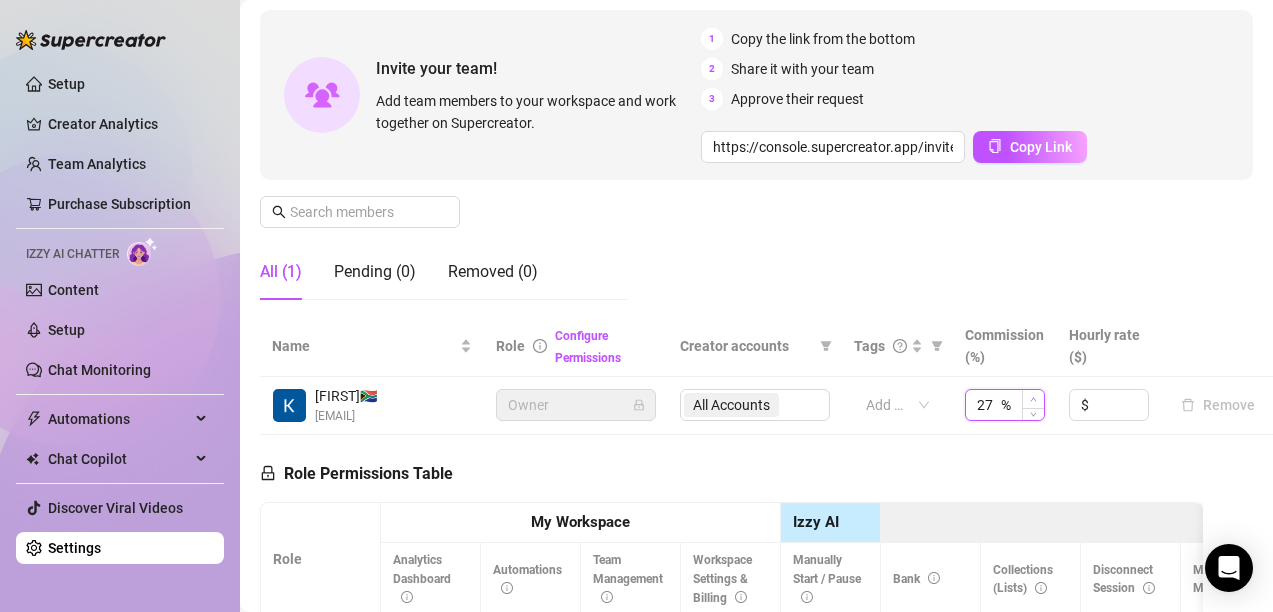 click at bounding box center (1033, 399) 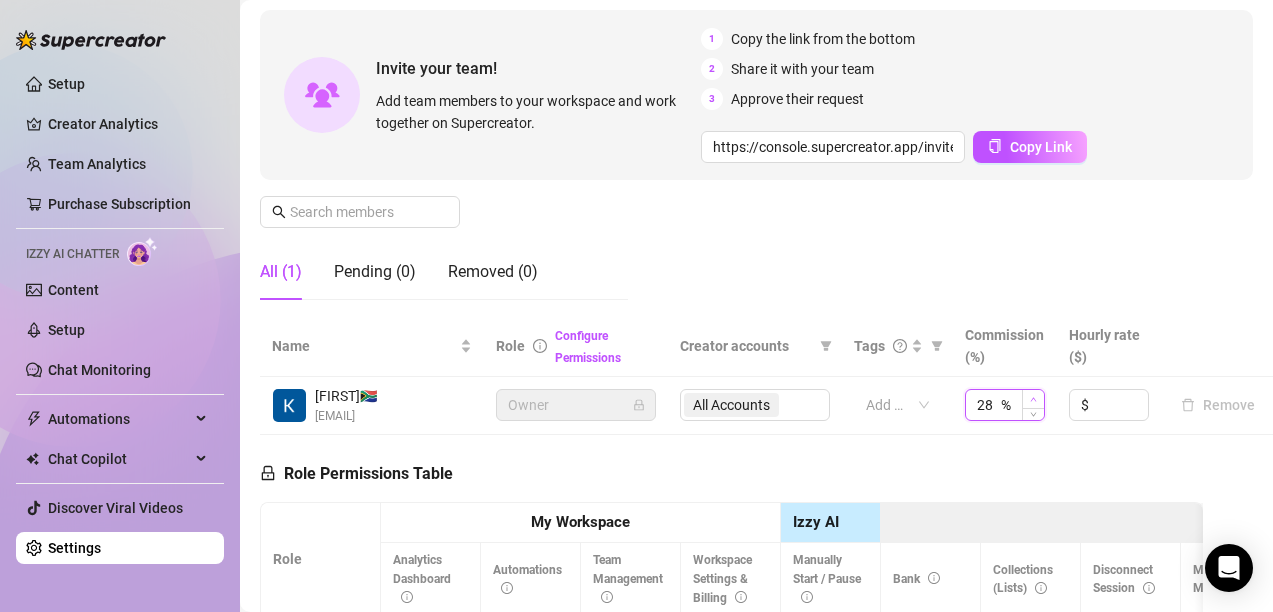 click at bounding box center [1033, 399] 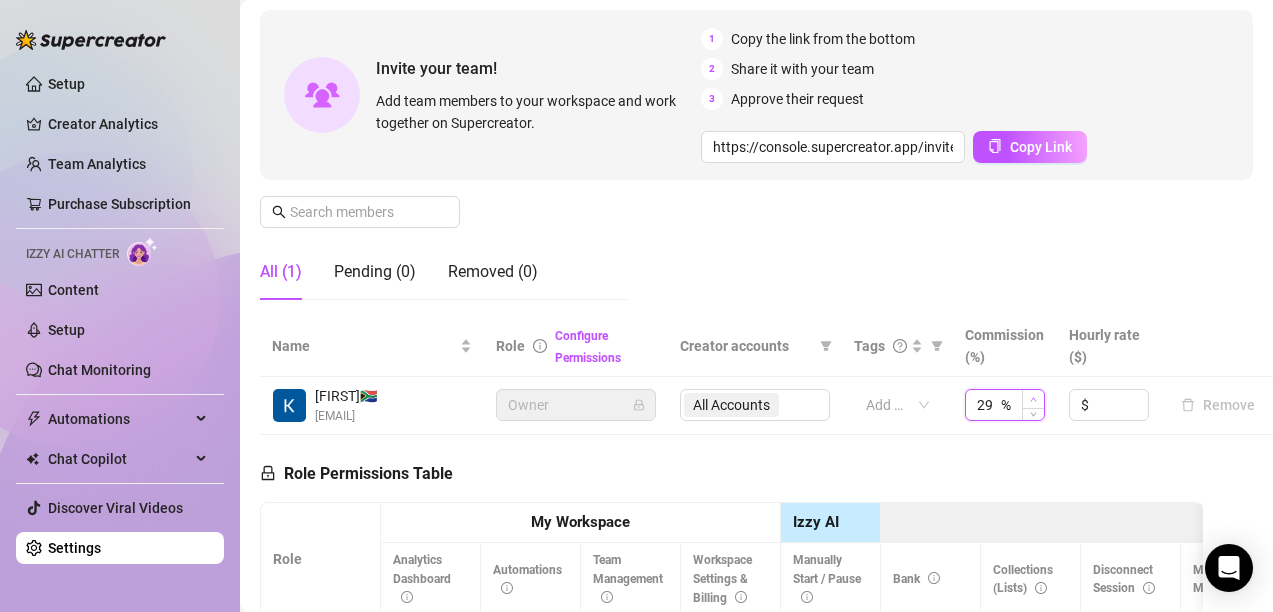 click at bounding box center [1033, 399] 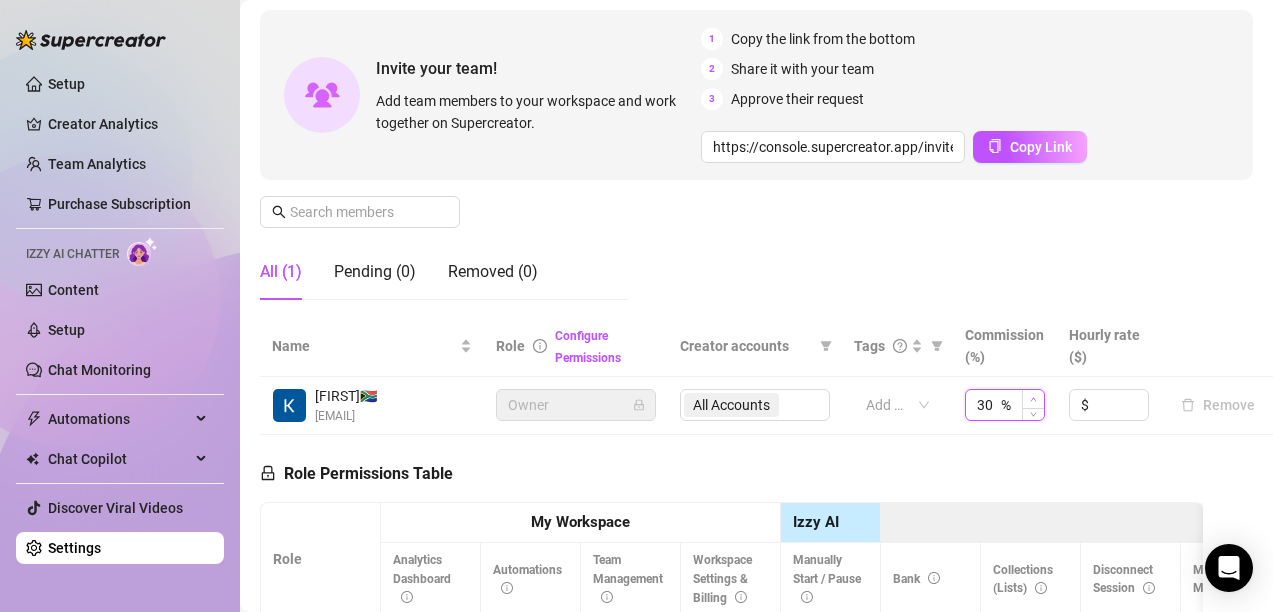 click at bounding box center (1033, 399) 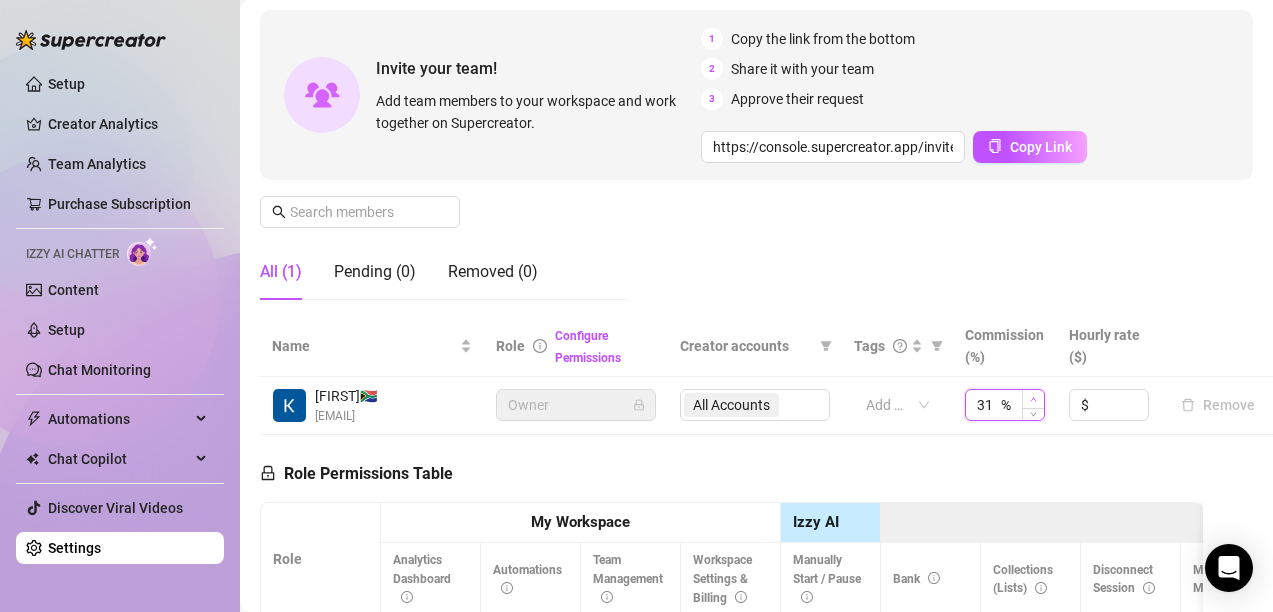 click at bounding box center [1033, 399] 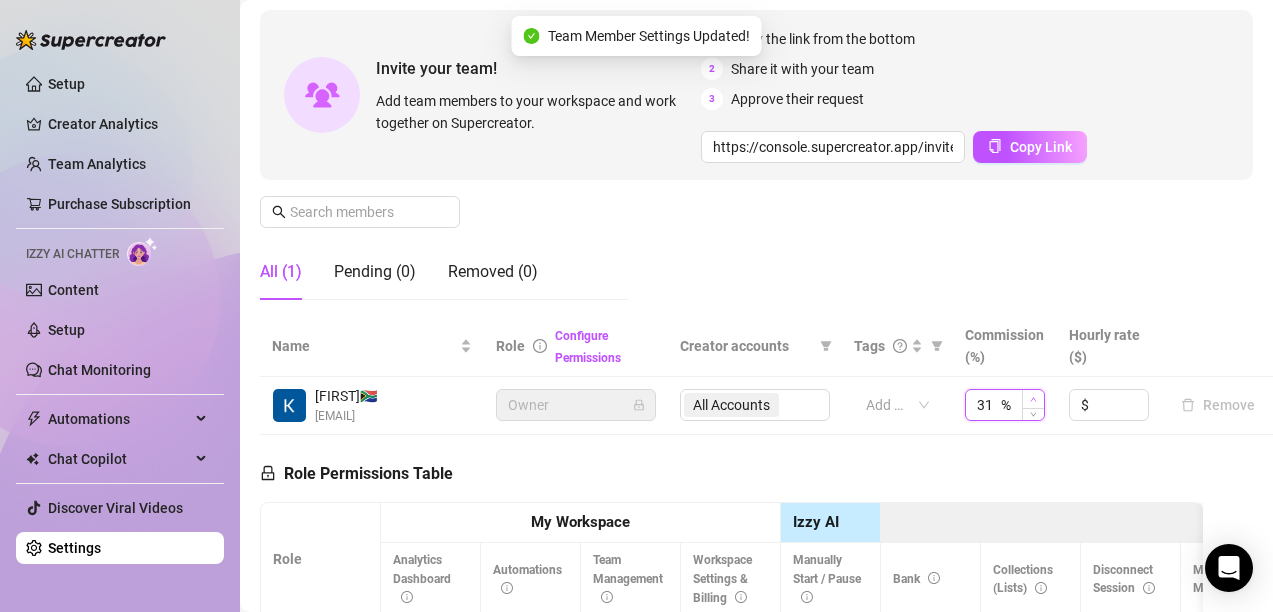 click at bounding box center [1033, 399] 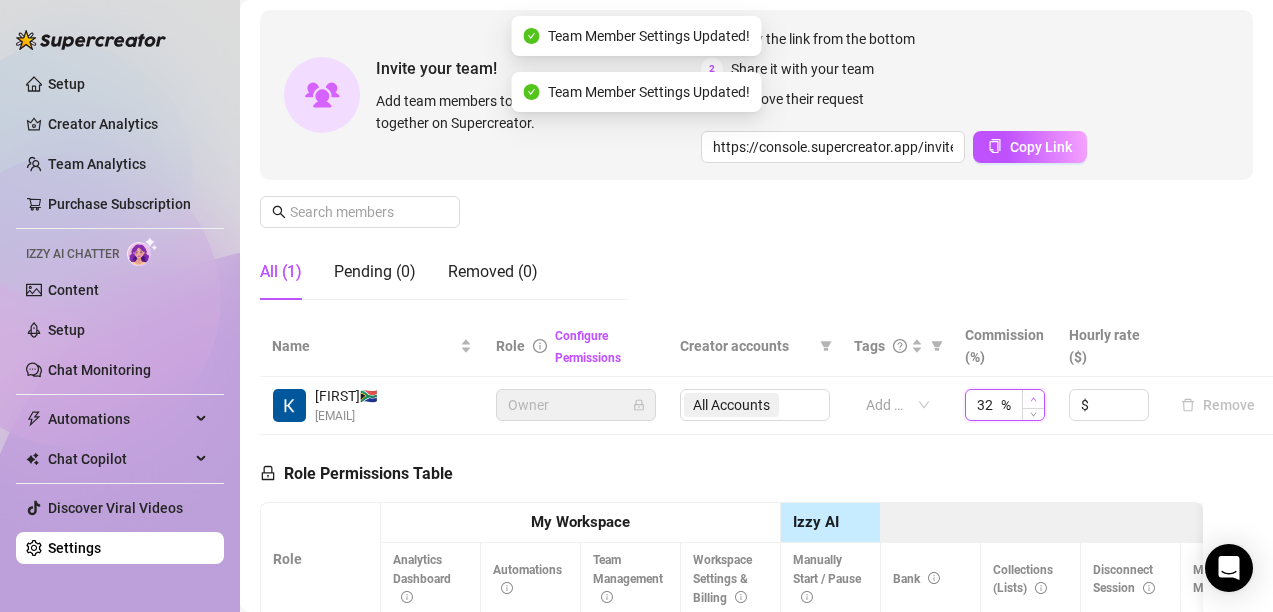 click 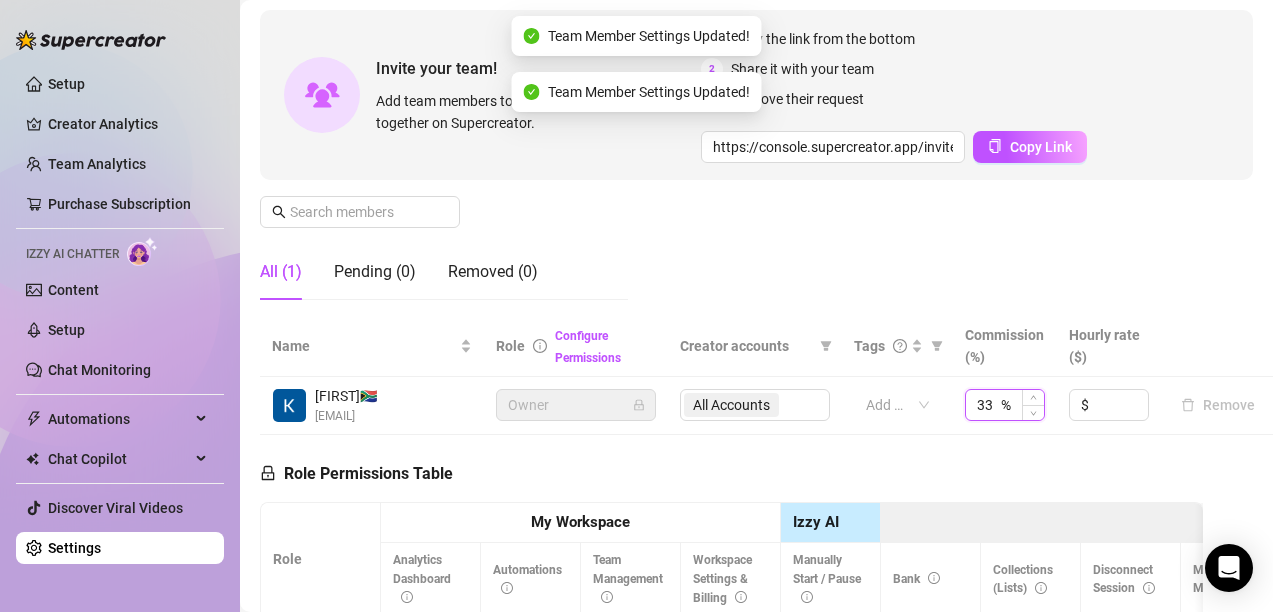 drag, startPoint x: 990, startPoint y: 413, endPoint x: 968, endPoint y: 417, distance: 22.36068 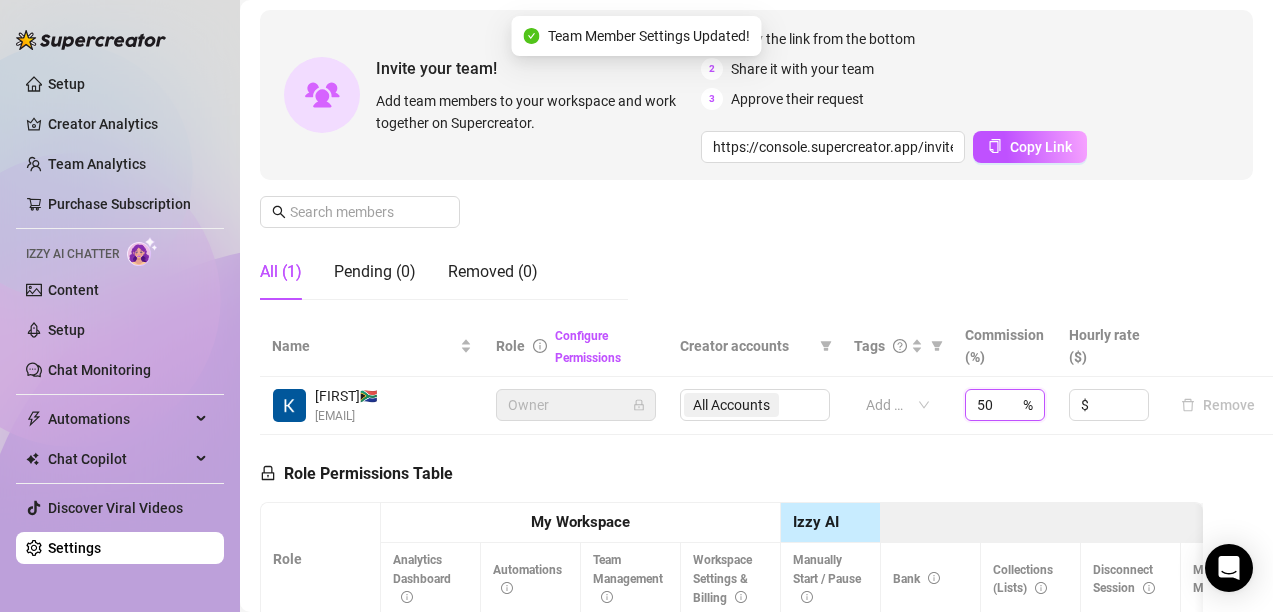 type on "50" 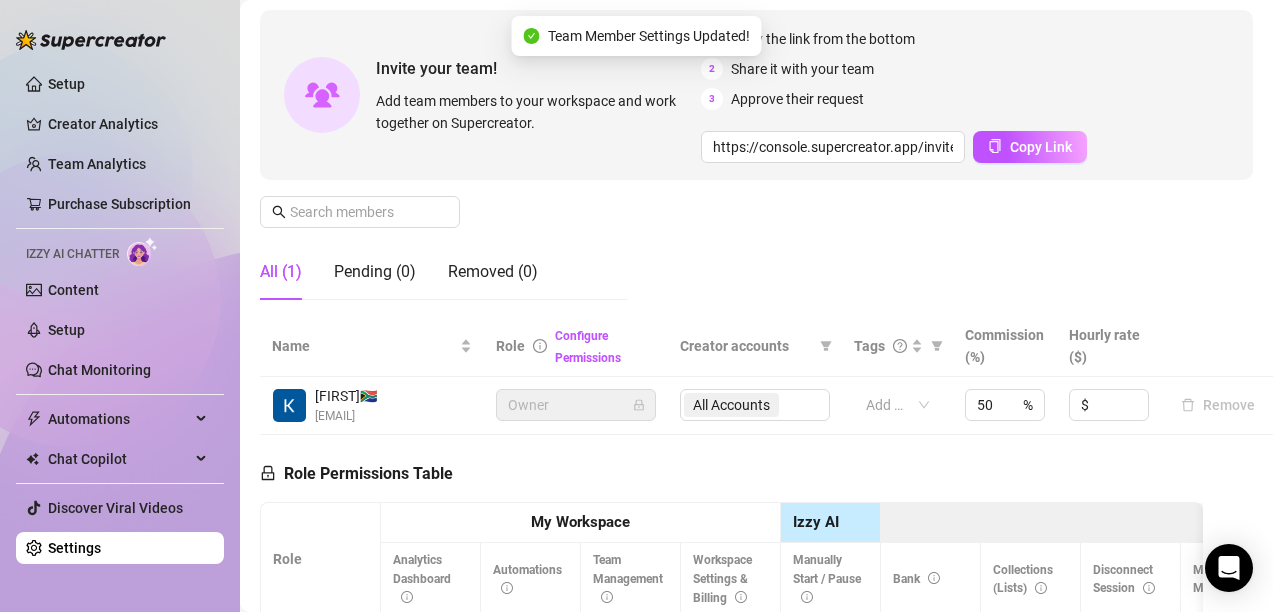 click on "Role Permissions Table Role My Workspace Izzy AI OnlyFans Side Menu OnlyFans Chat Page OnlyFans Account Settings OnlyFans Statements Page Analytics Dashboard Automations Team Management Workspace Settings & Billing Manually Start / Pause Bank Collections (Lists) Disconnect Session Mass Message Mass Message Stats My Profile Notifications Your Cards Posts Promotions Queue Referrals Release Forms Statistics Story & Highlights Streaming Vault Chats Chat - Add New Media Account Fans and following General (Display) Messaging Notifications Privacy and safety Profile Social Media Story Streaming Subscription price and bundles Tracking Links Statements (Earnings) Chargebacks Earnings Statistics Payout Requests Referrals                                                                                     Chatter Account Manager Team Manager Supervisor Owner Analyst" at bounding box center [731, 709] 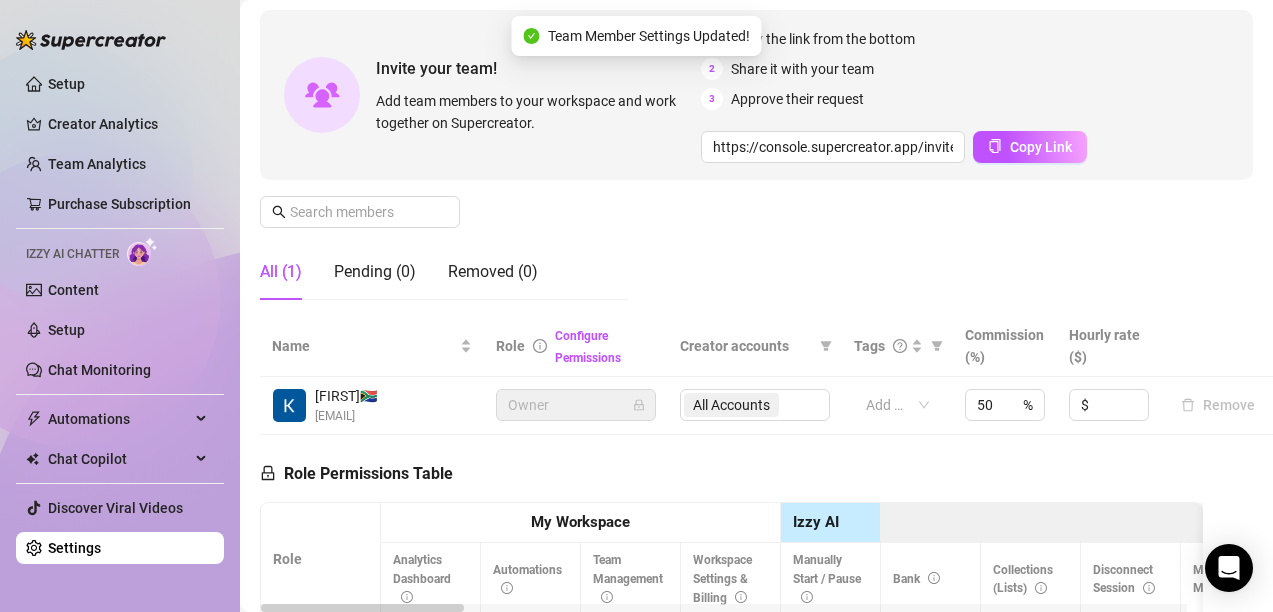 scroll, scrollTop: 370, scrollLeft: 0, axis: vertical 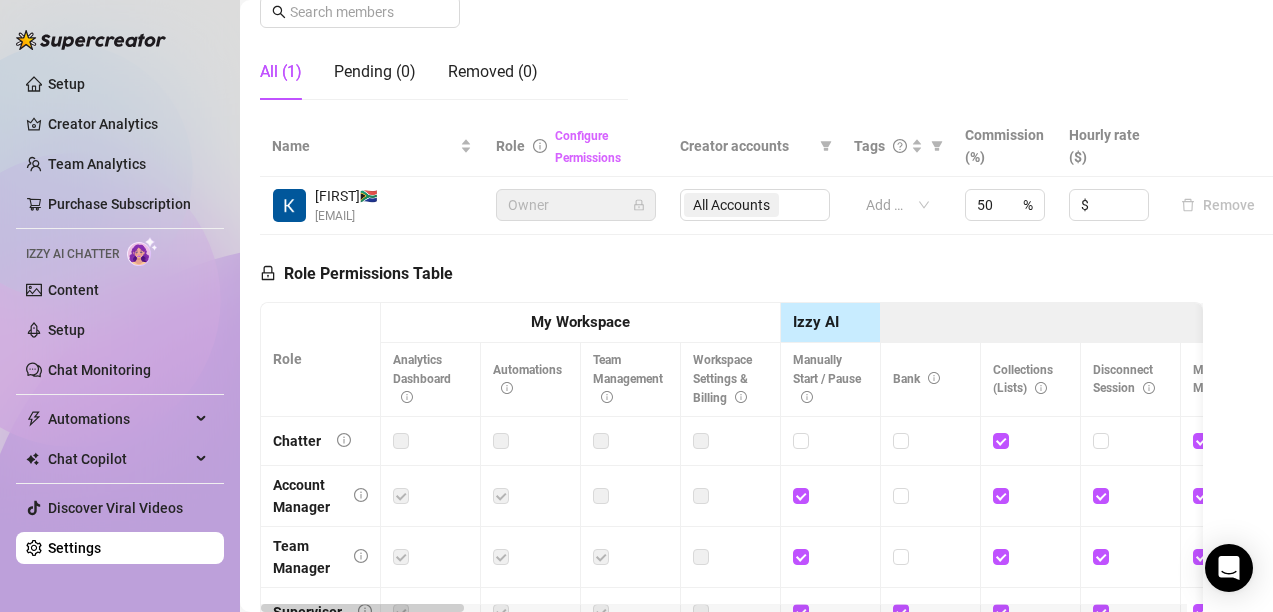 click on "Configure Permissions" at bounding box center (588, 147) 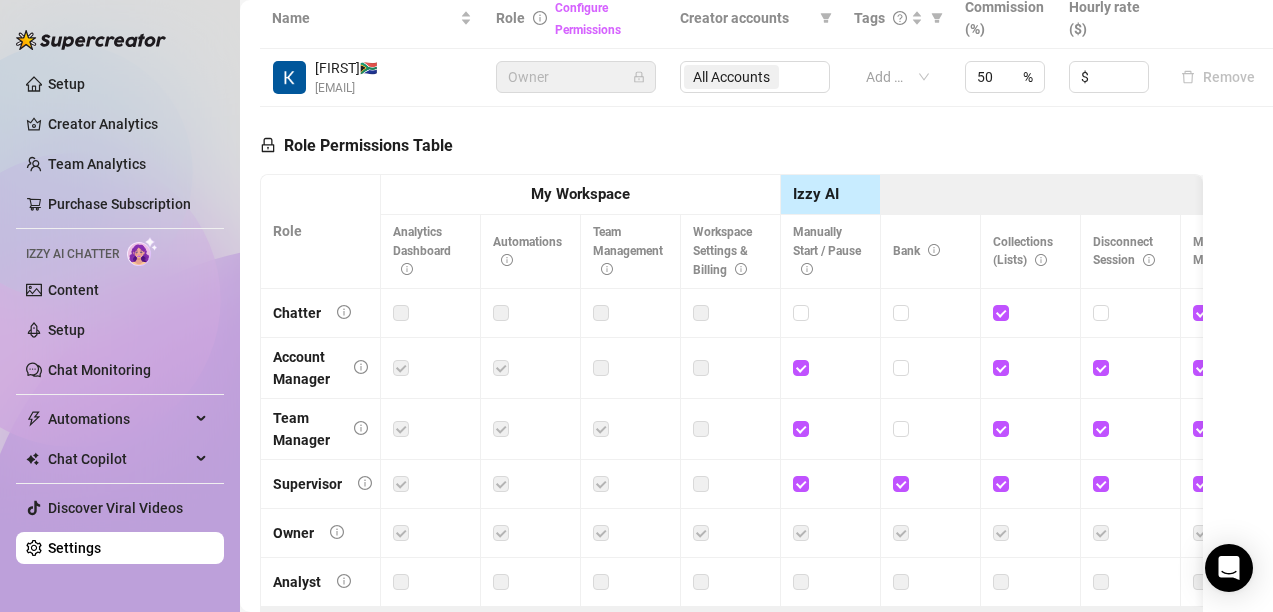 scroll, scrollTop: 624, scrollLeft: 0, axis: vertical 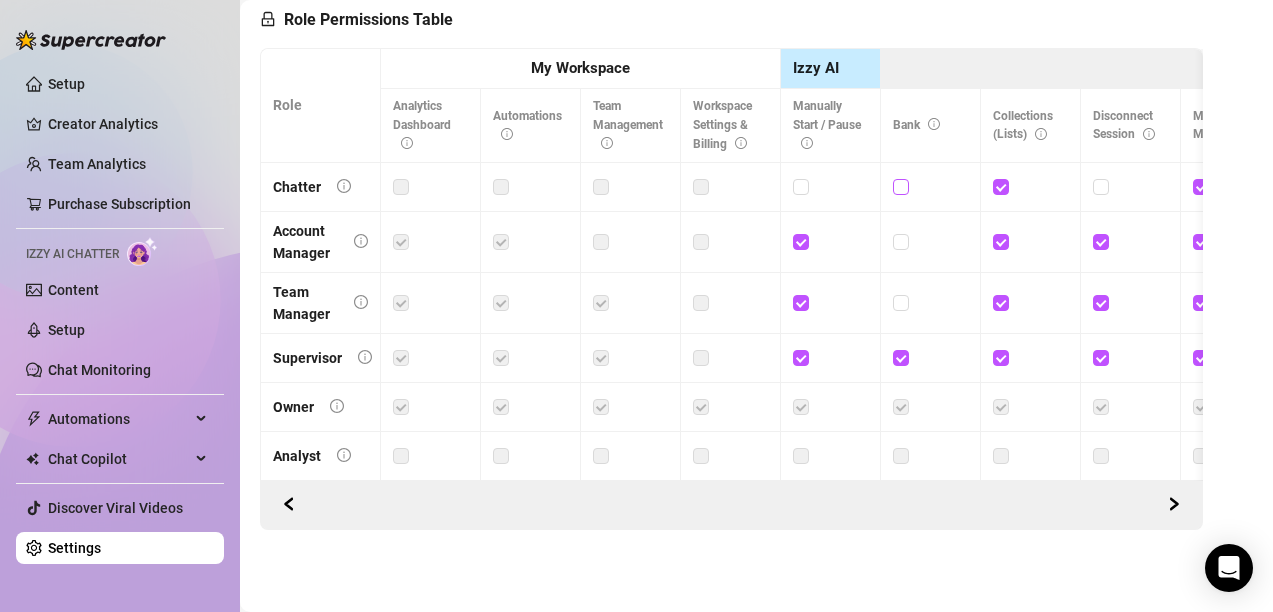 click at bounding box center (900, 186) 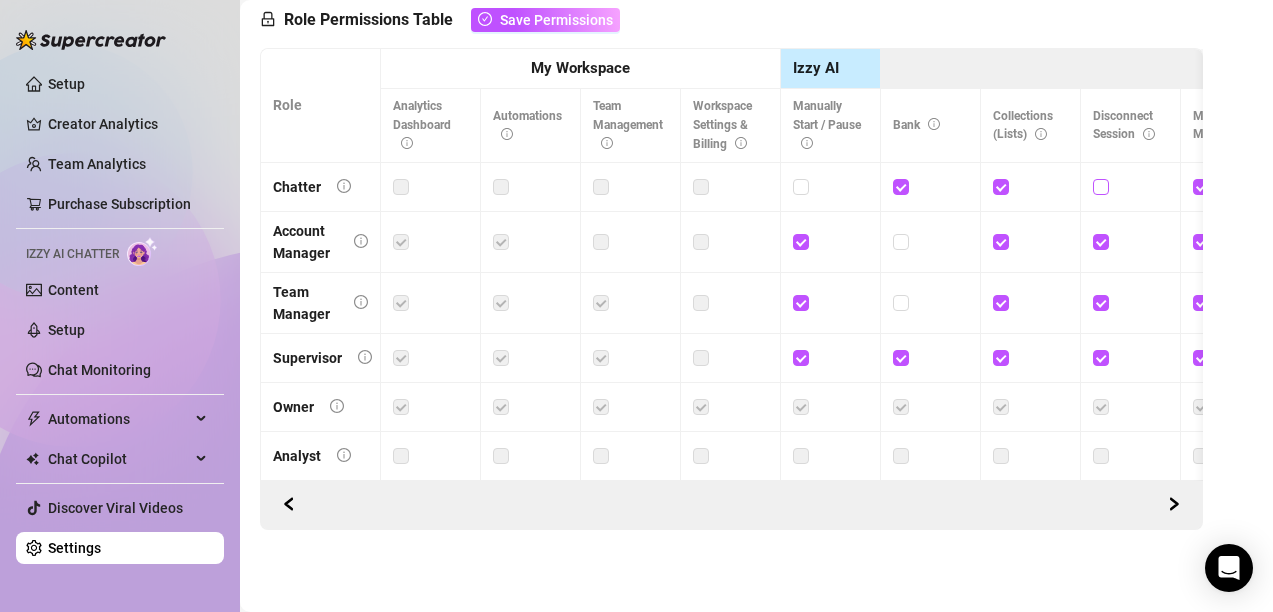 click at bounding box center (1101, 187) 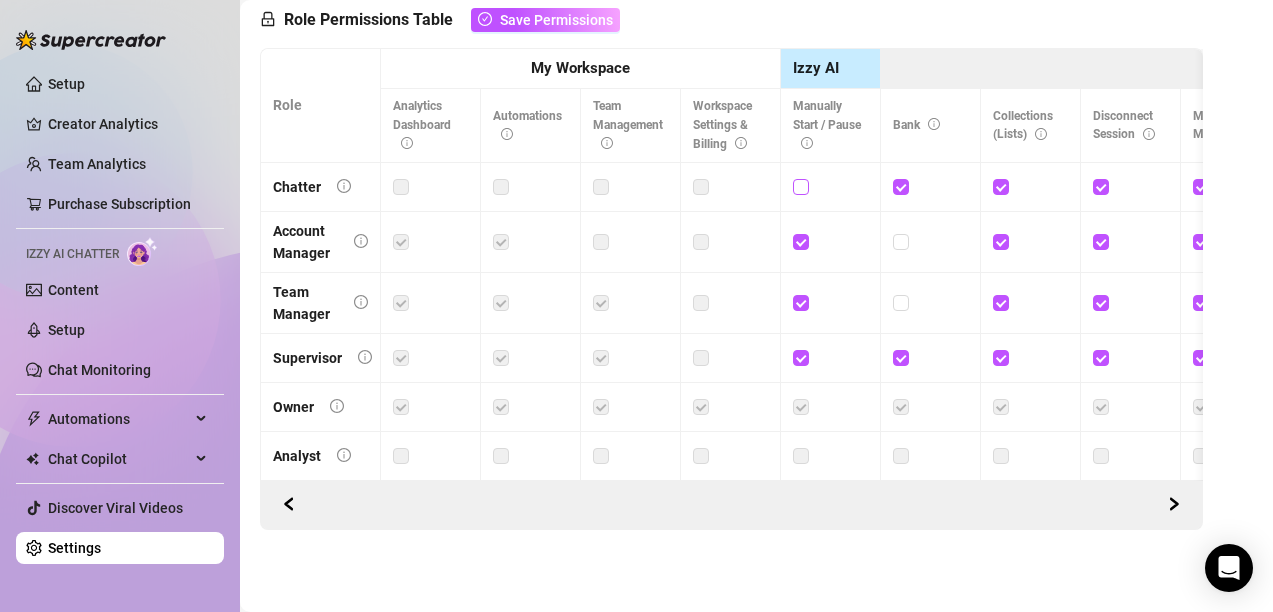click at bounding box center [800, 186] 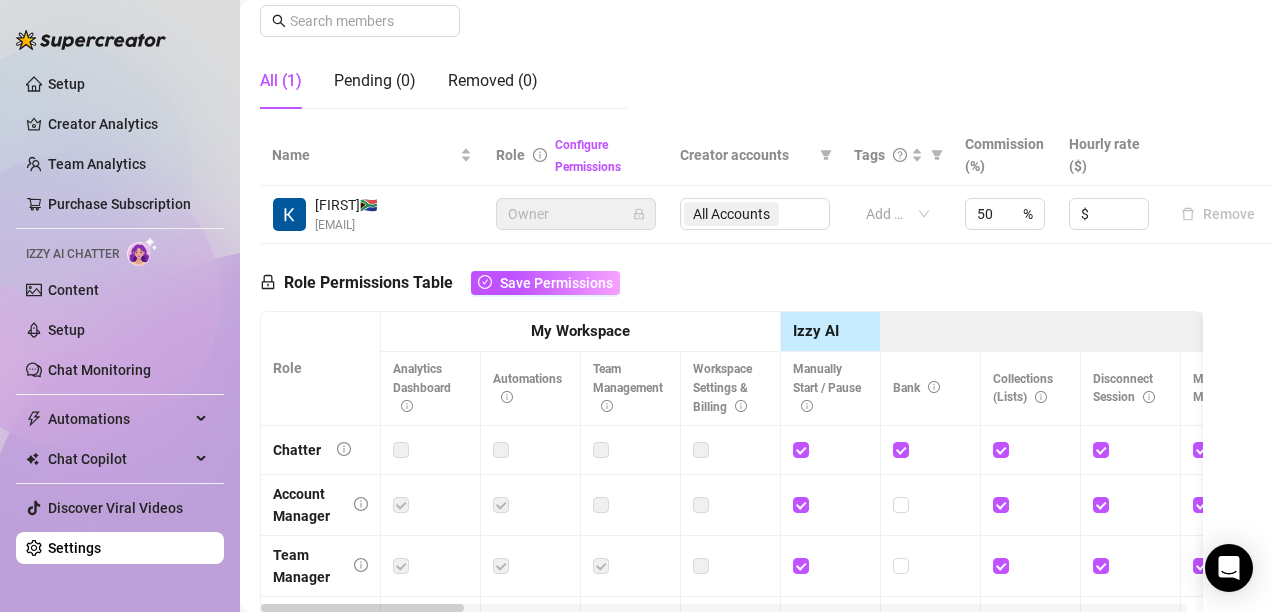 scroll, scrollTop: 400, scrollLeft: 0, axis: vertical 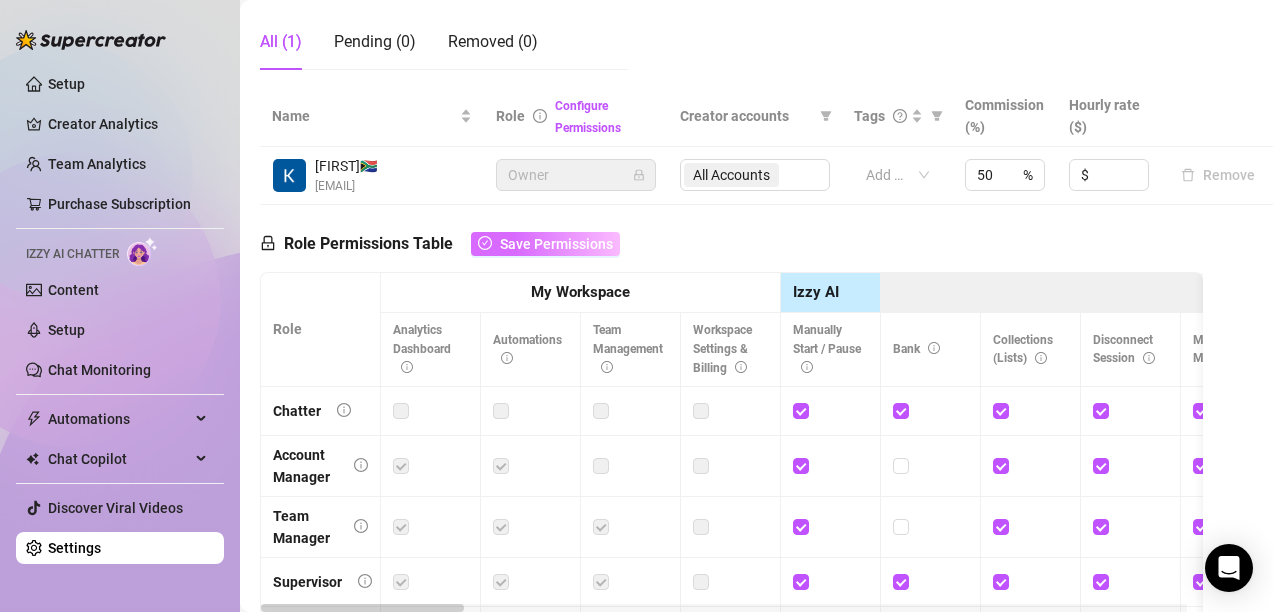 click on "Save Permissions" at bounding box center (556, 244) 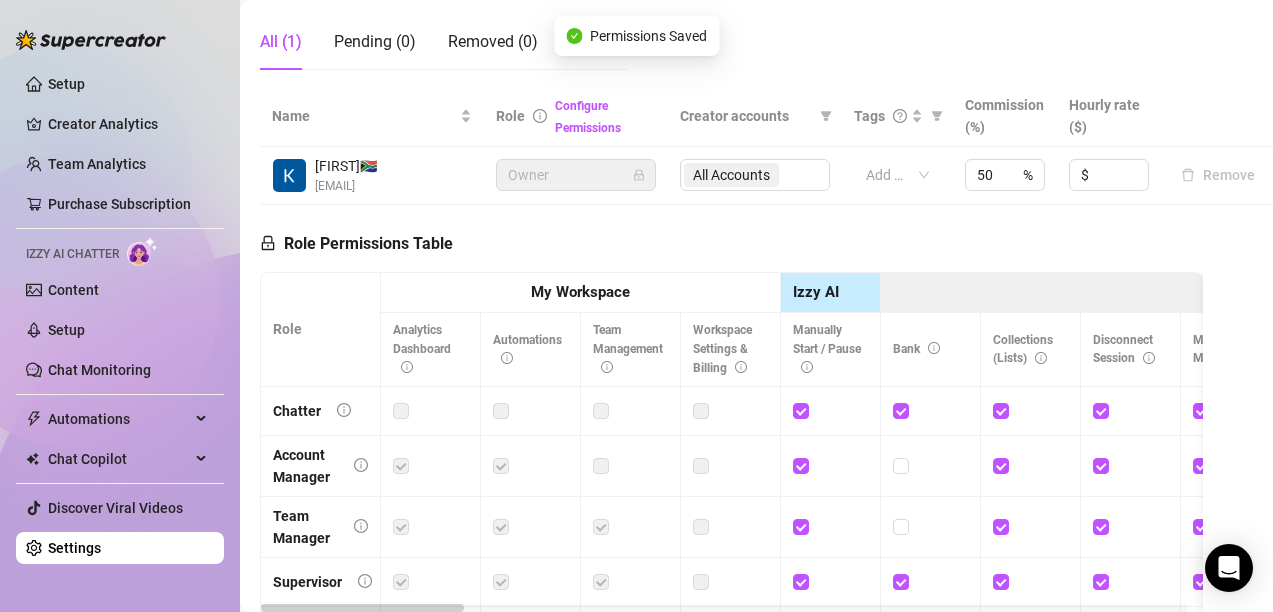 drag, startPoint x: 904, startPoint y: 433, endPoint x: 896, endPoint y: 496, distance: 63.505905 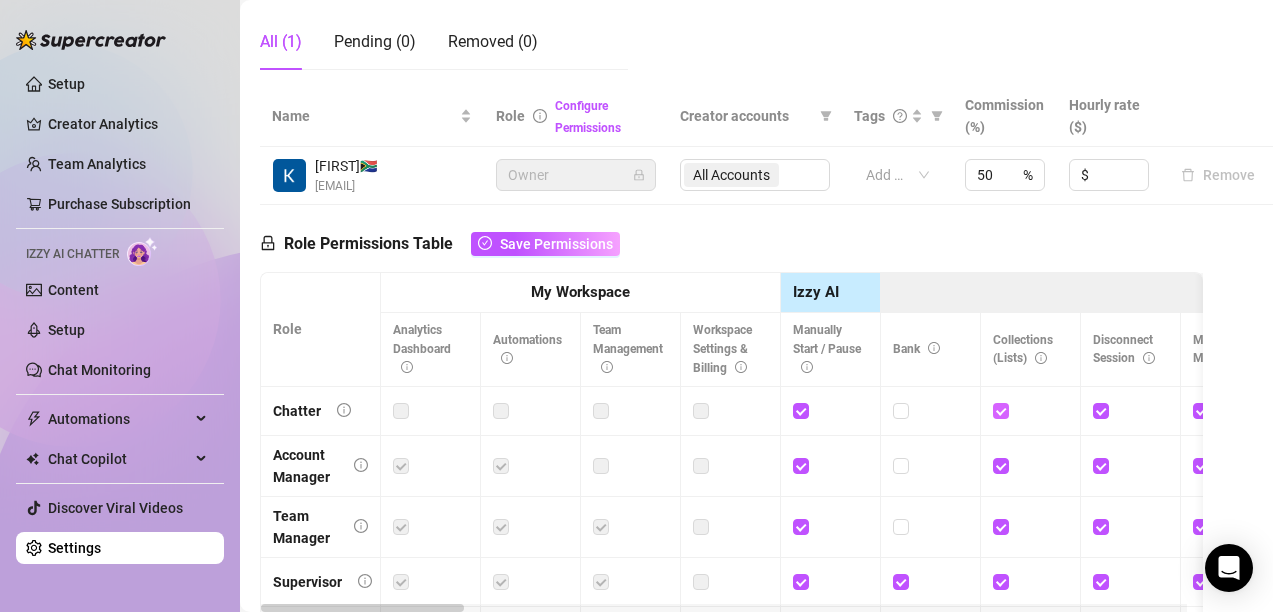 click at bounding box center [1000, 410] 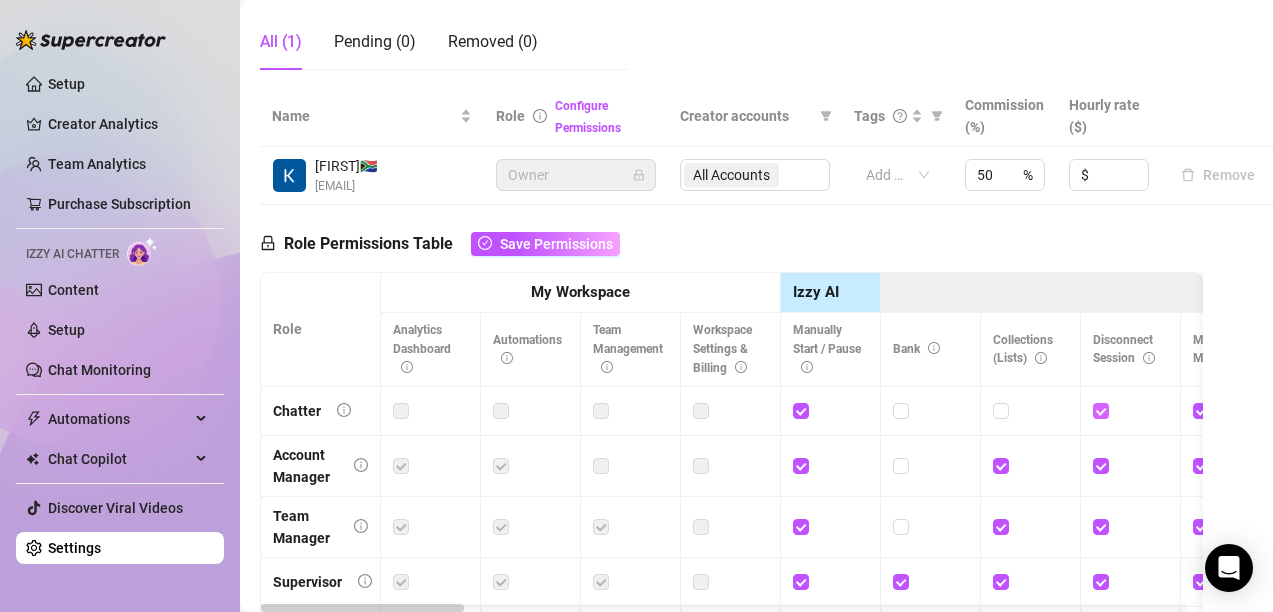 click at bounding box center [1100, 410] 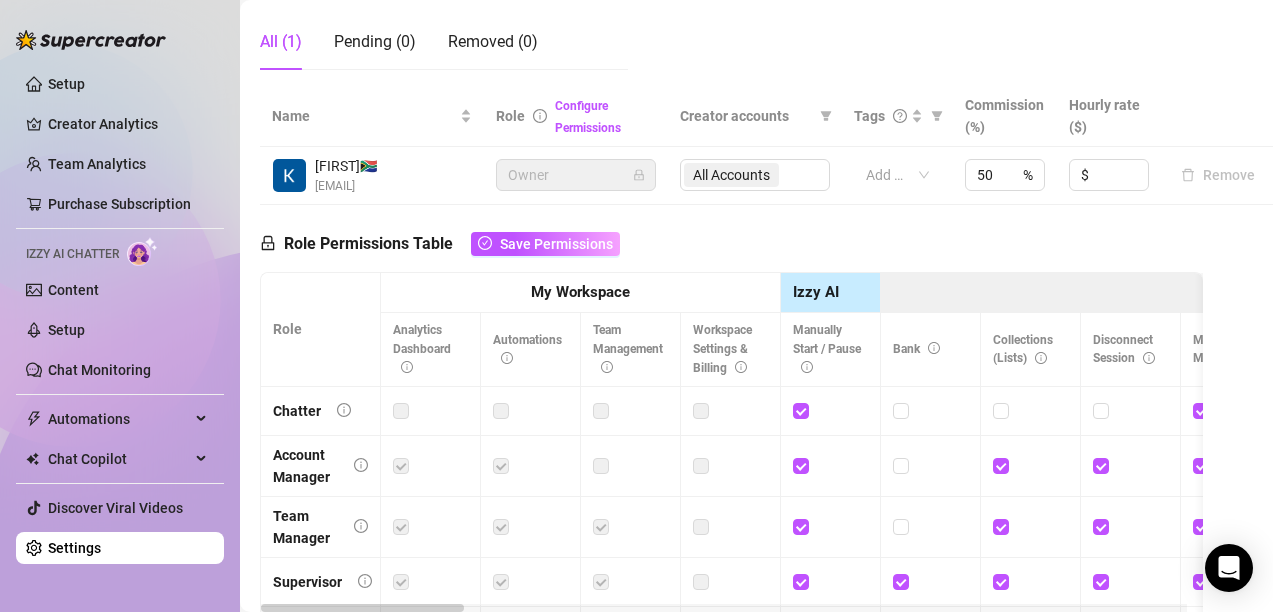 drag, startPoint x: 576, startPoint y: 272, endPoint x: 784, endPoint y: 424, distance: 257.61987 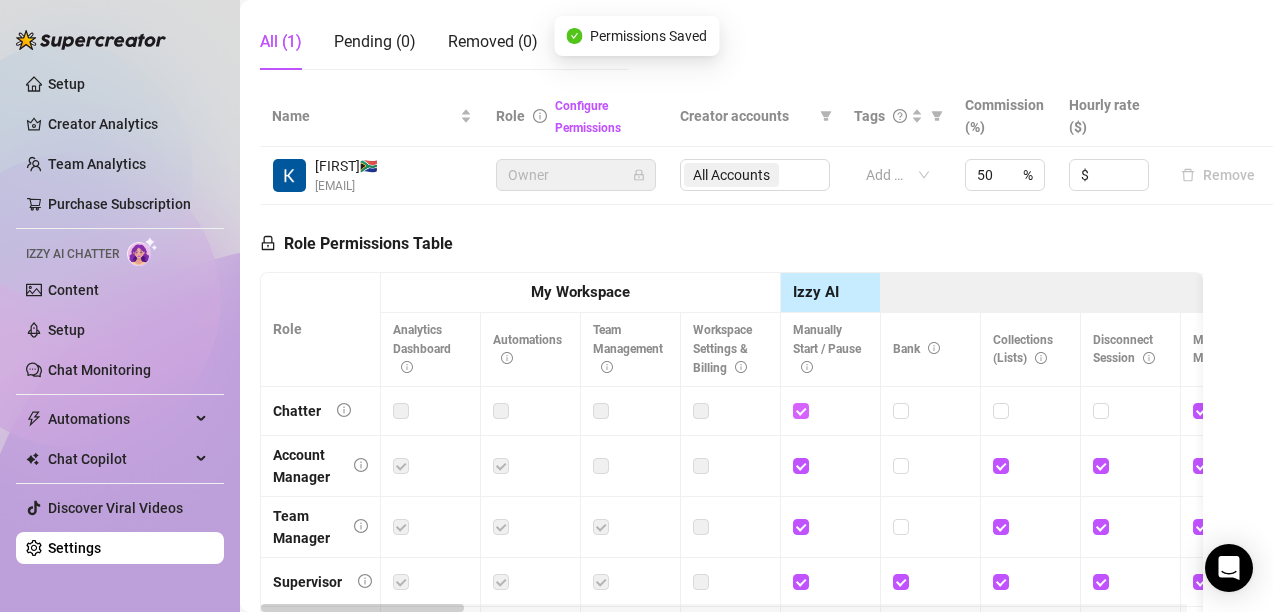 click at bounding box center (800, 410) 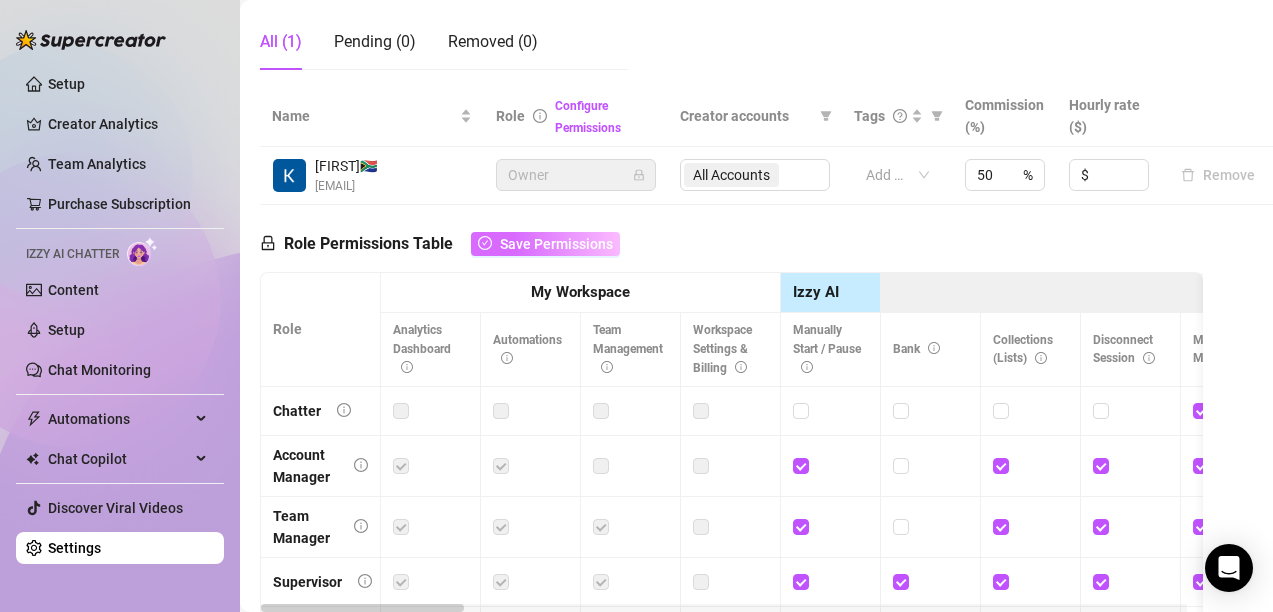 click on "Save Permissions" at bounding box center (545, 244) 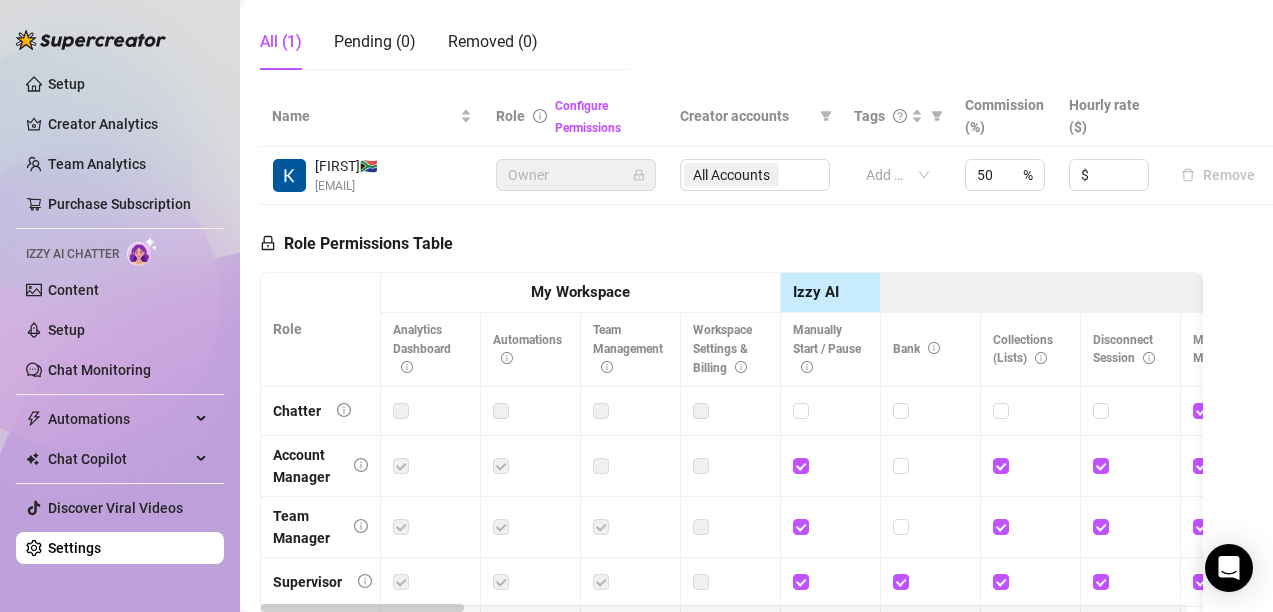 drag, startPoint x: 72, startPoint y: 158, endPoint x: 209, endPoint y: 240, distance: 159.66527 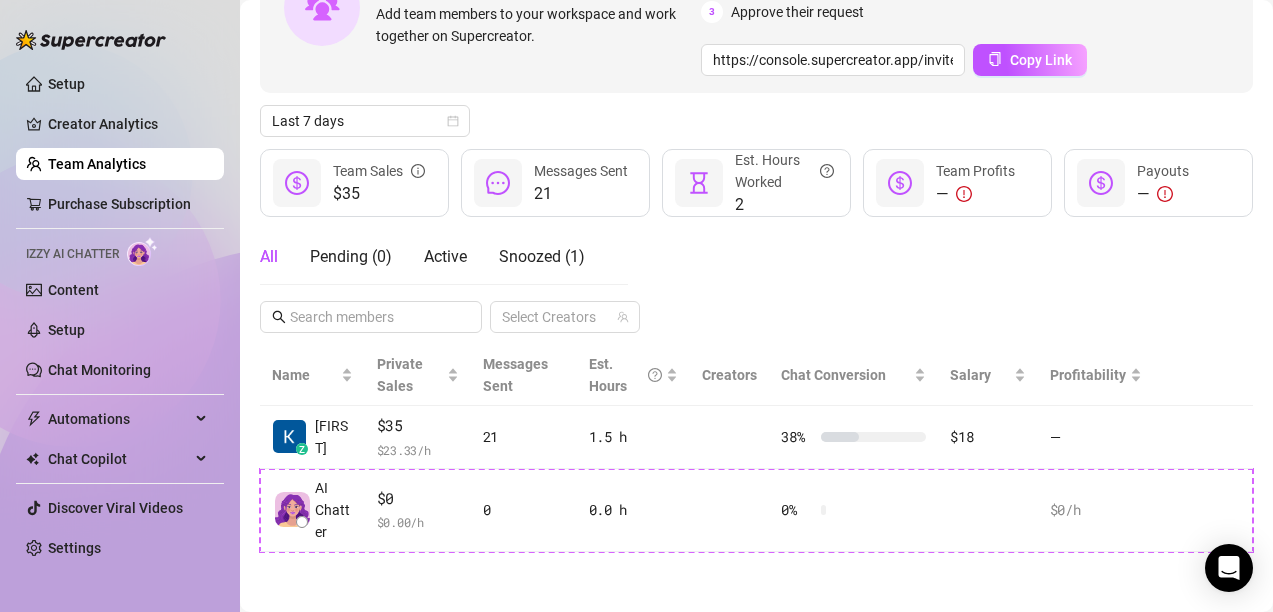 scroll, scrollTop: 170, scrollLeft: 0, axis: vertical 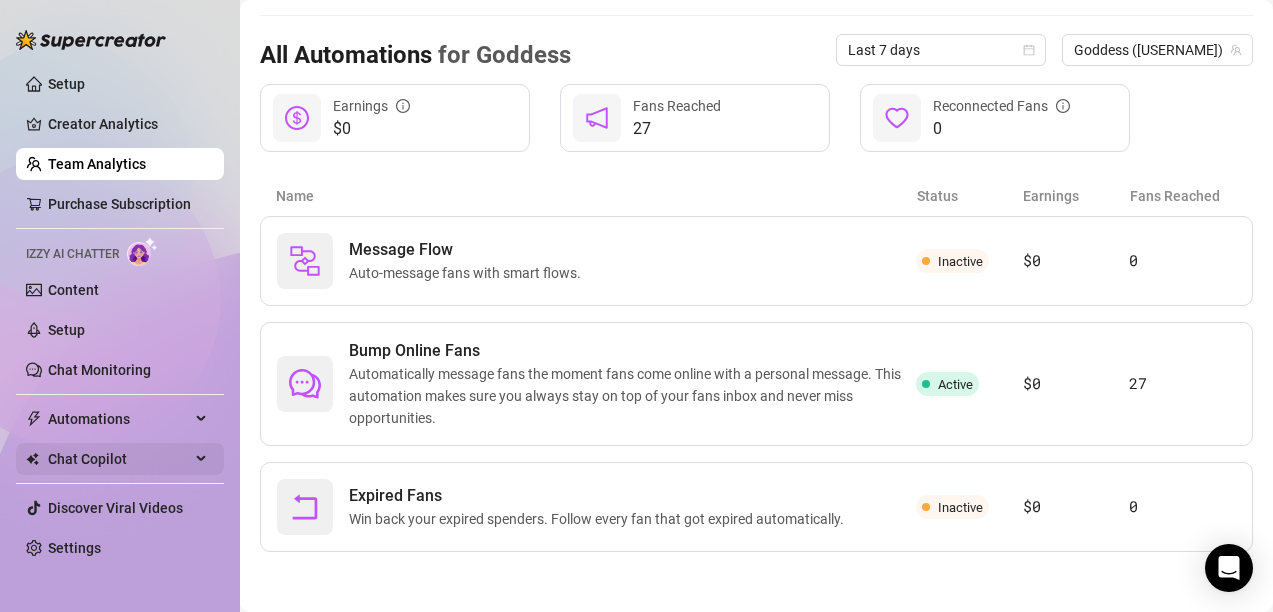 click at bounding box center [203, 459] 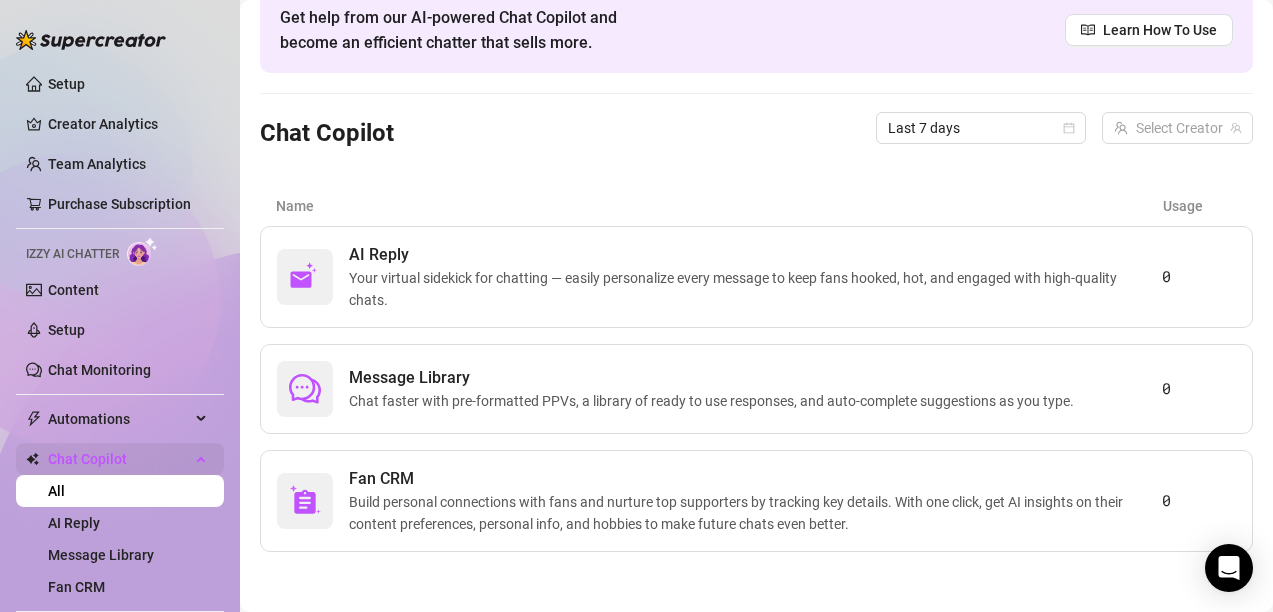 scroll, scrollTop: 97, scrollLeft: 0, axis: vertical 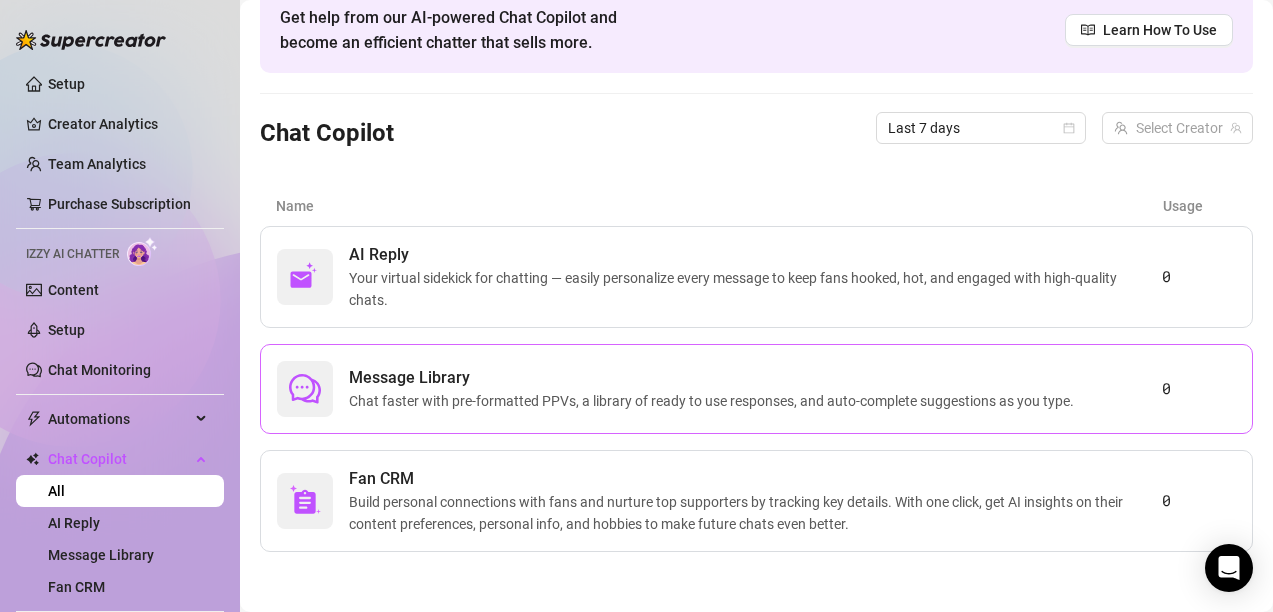 click on "Message Library" at bounding box center [715, 378] 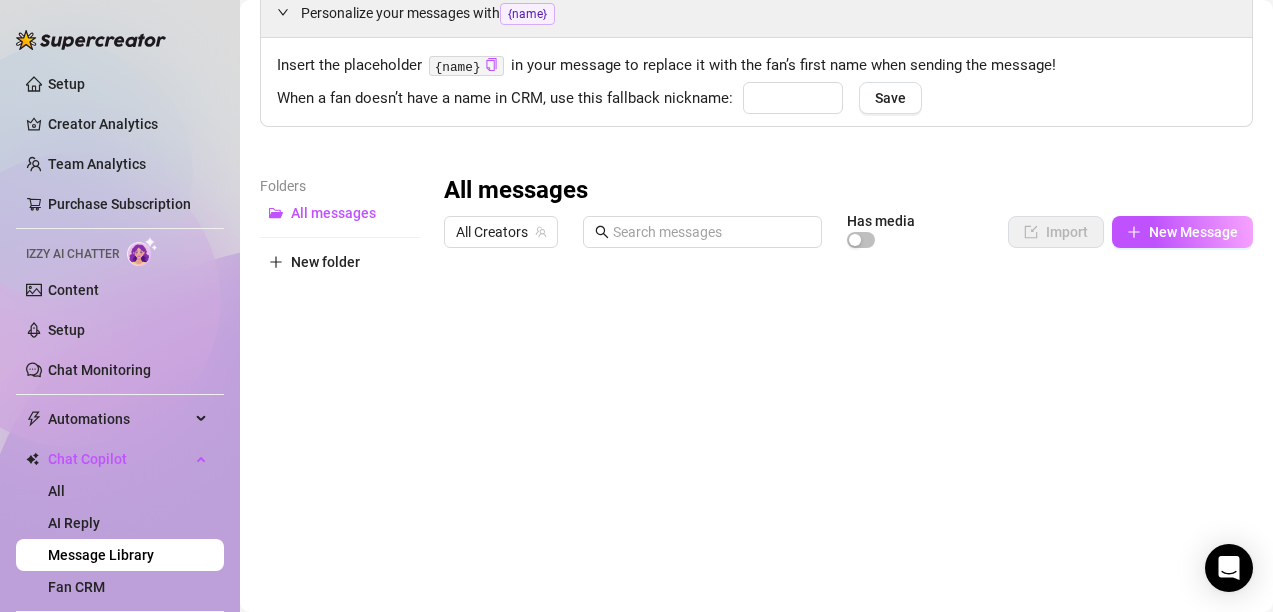 type on "babe" 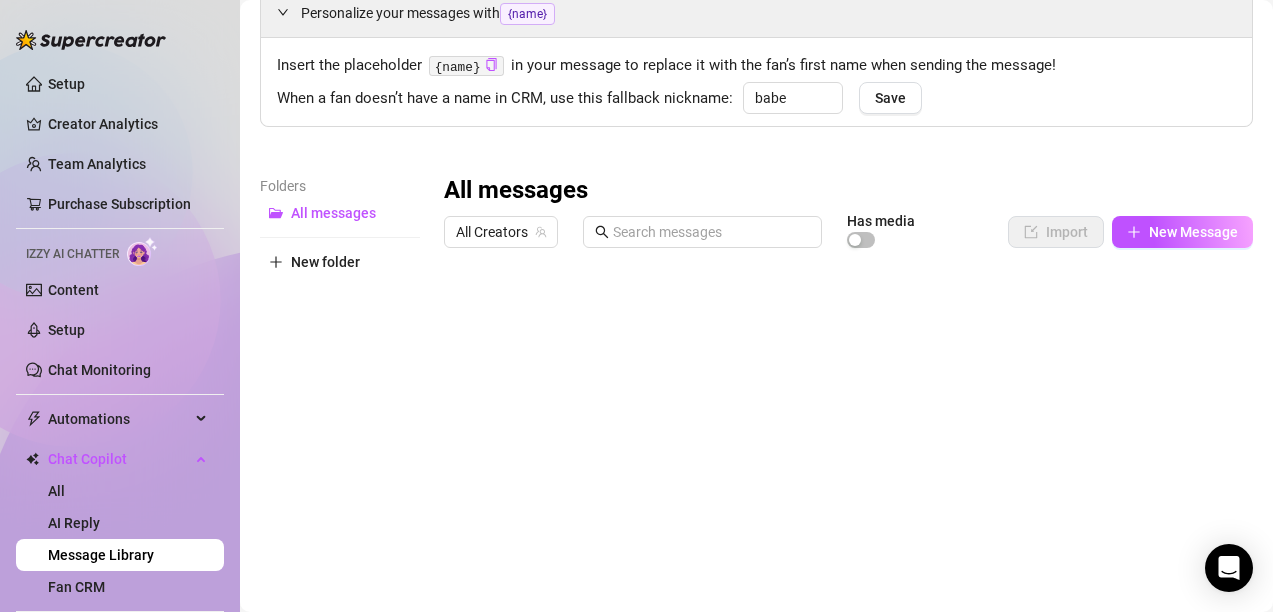 scroll, scrollTop: 0, scrollLeft: 0, axis: both 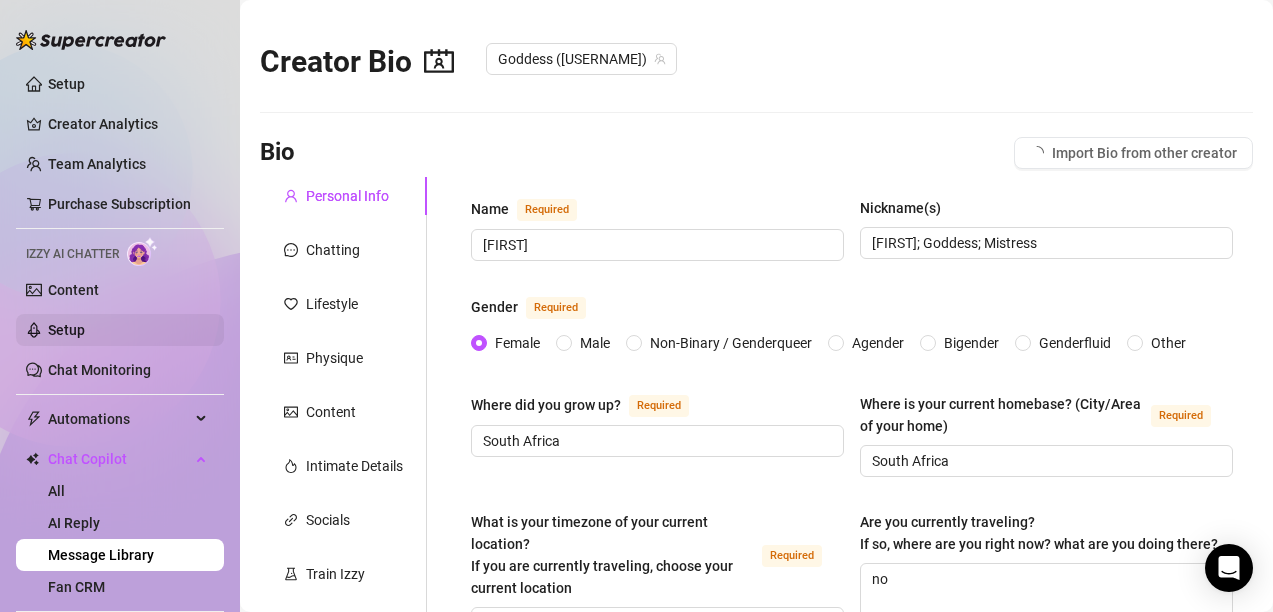 drag, startPoint x: 77, startPoint y: 332, endPoint x: 91, endPoint y: 330, distance: 14.142136 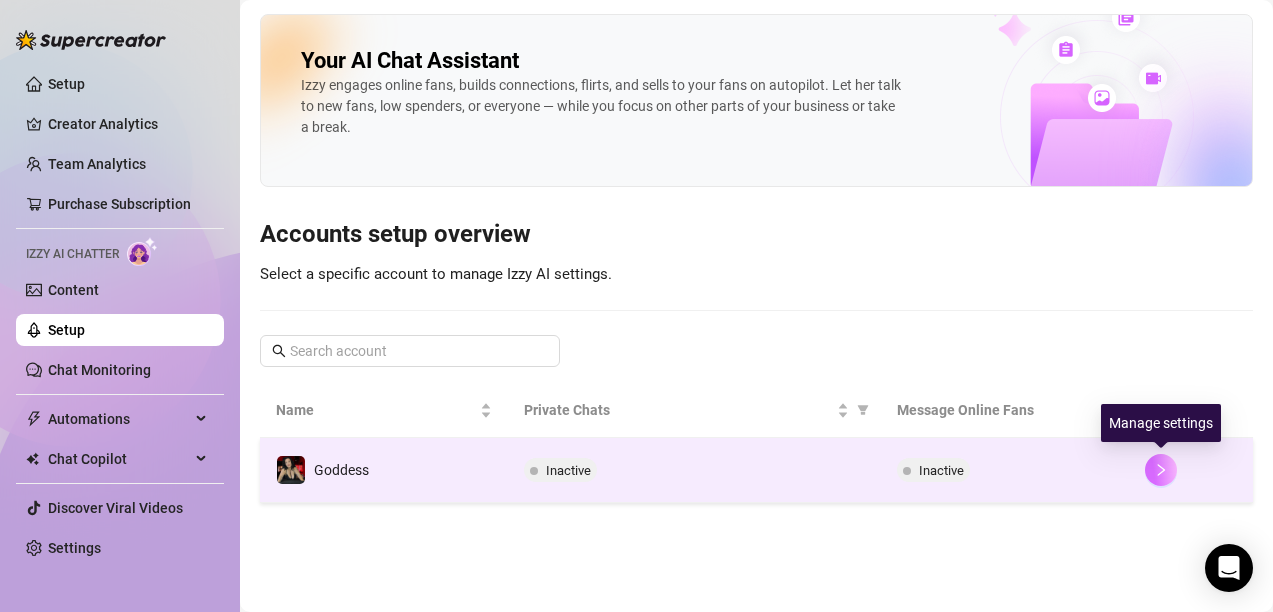 click at bounding box center (1161, 470) 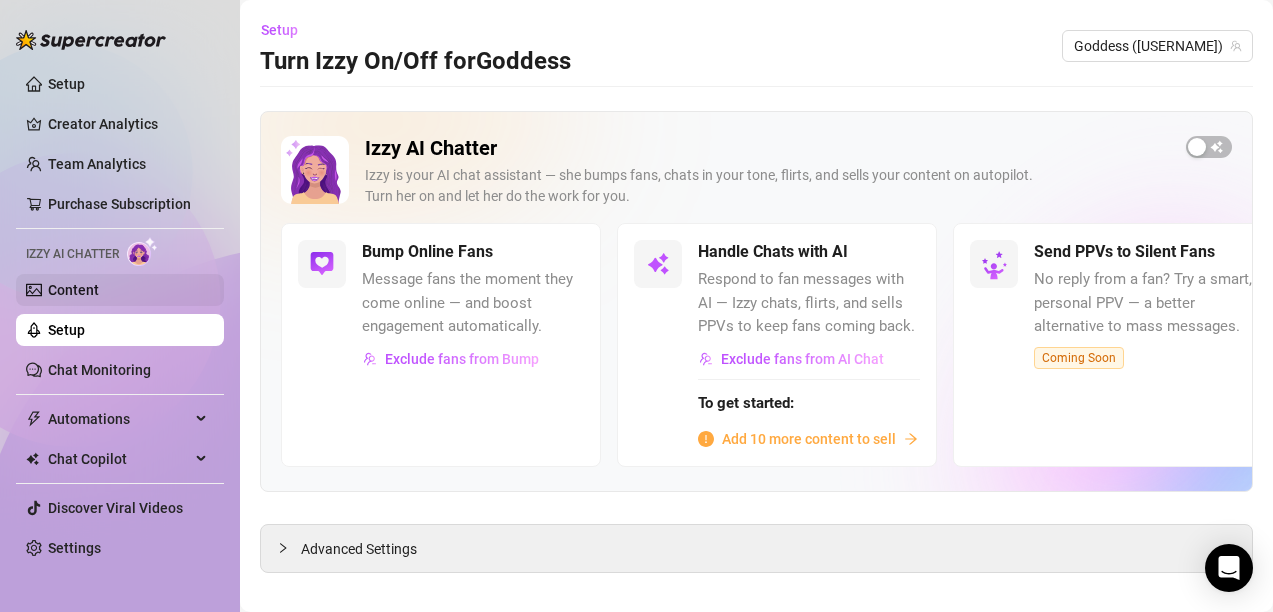 click on "Content" at bounding box center (73, 290) 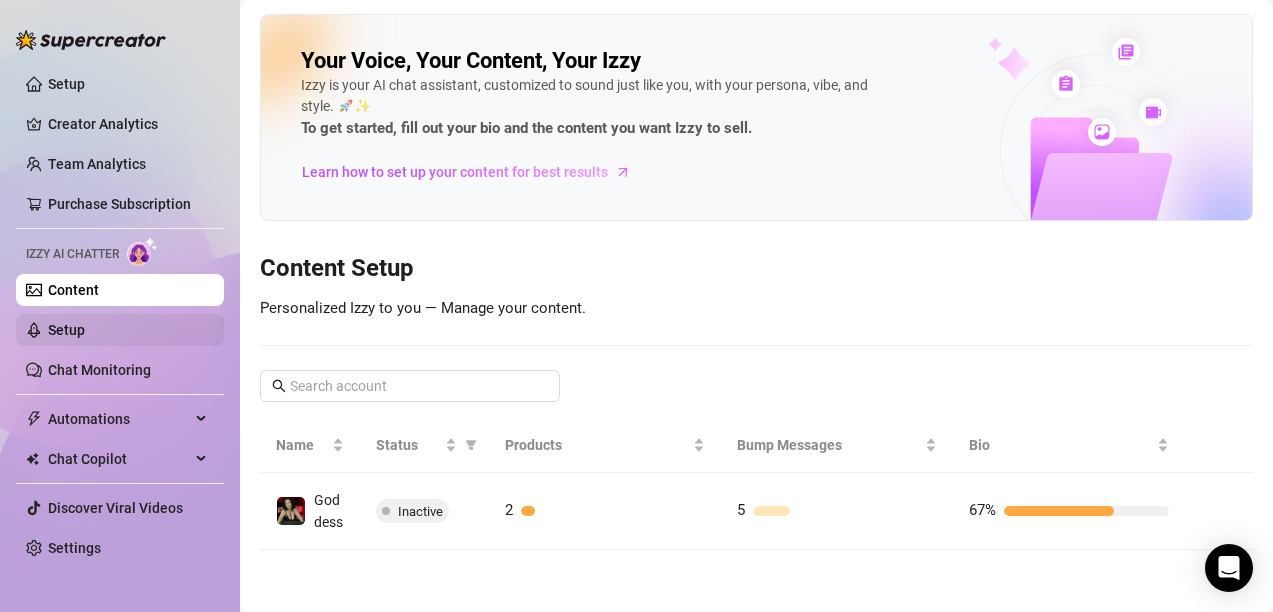 click on "Setup" at bounding box center [66, 330] 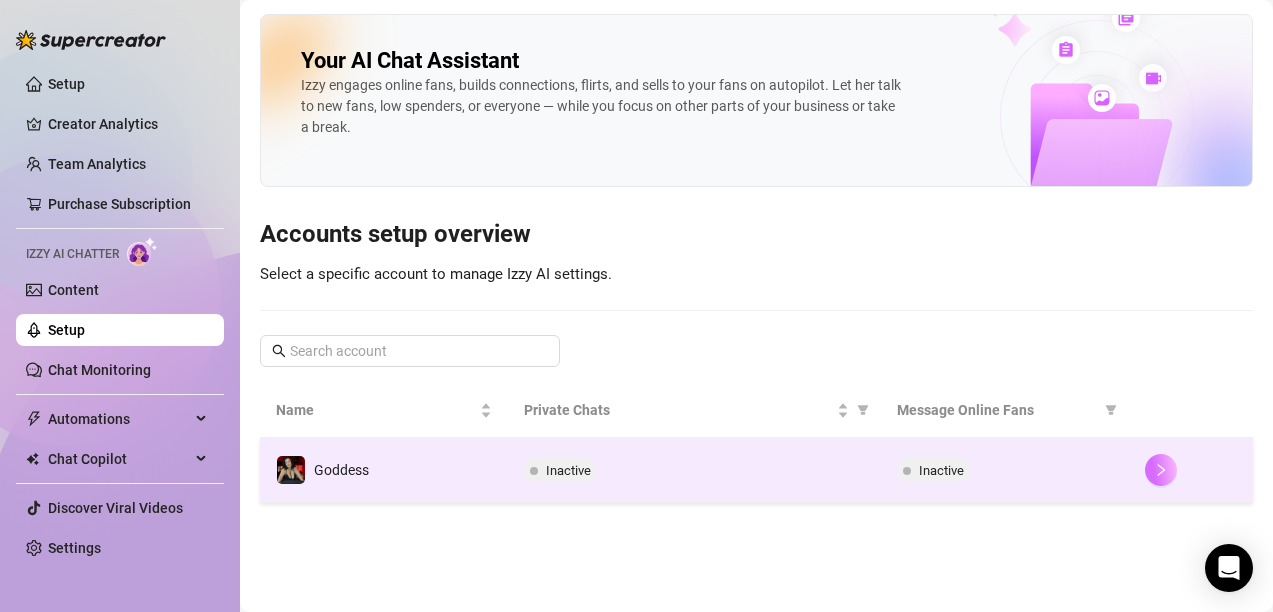 click 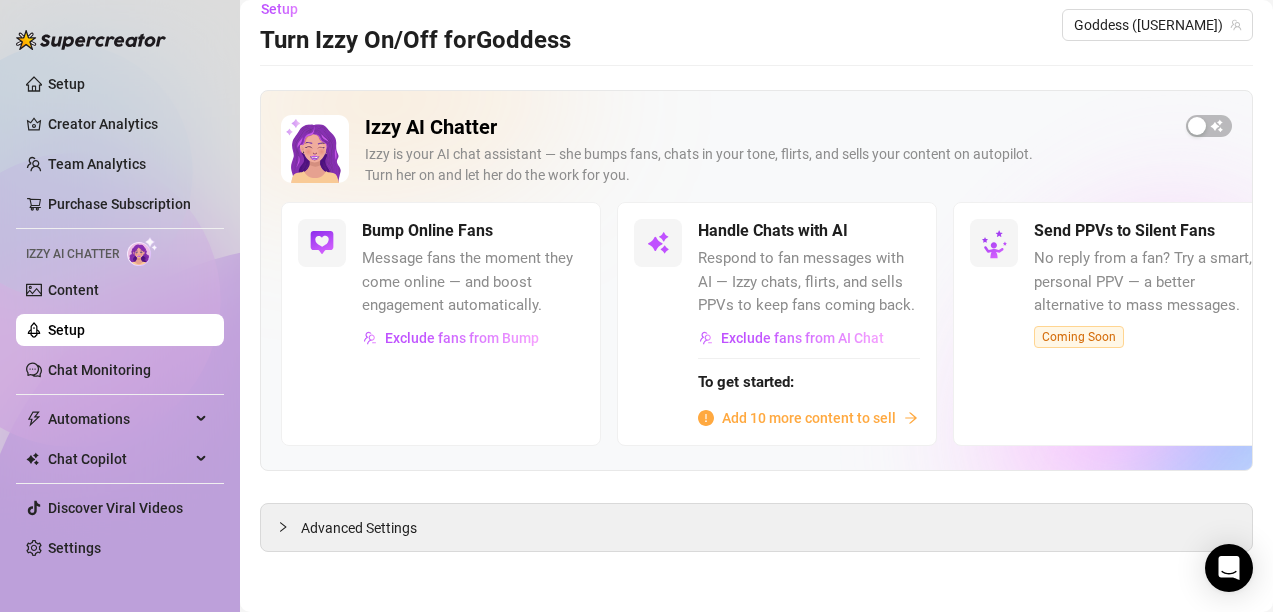 scroll, scrollTop: 0, scrollLeft: 0, axis: both 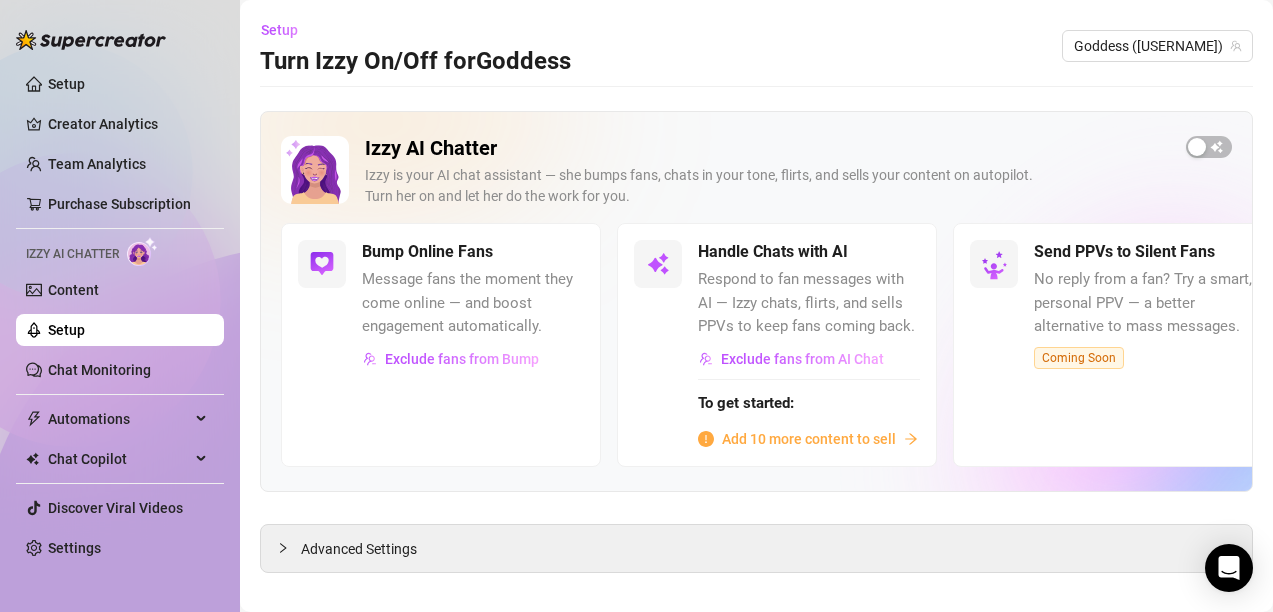 click on "Add 10 more content to sell" at bounding box center [809, 439] 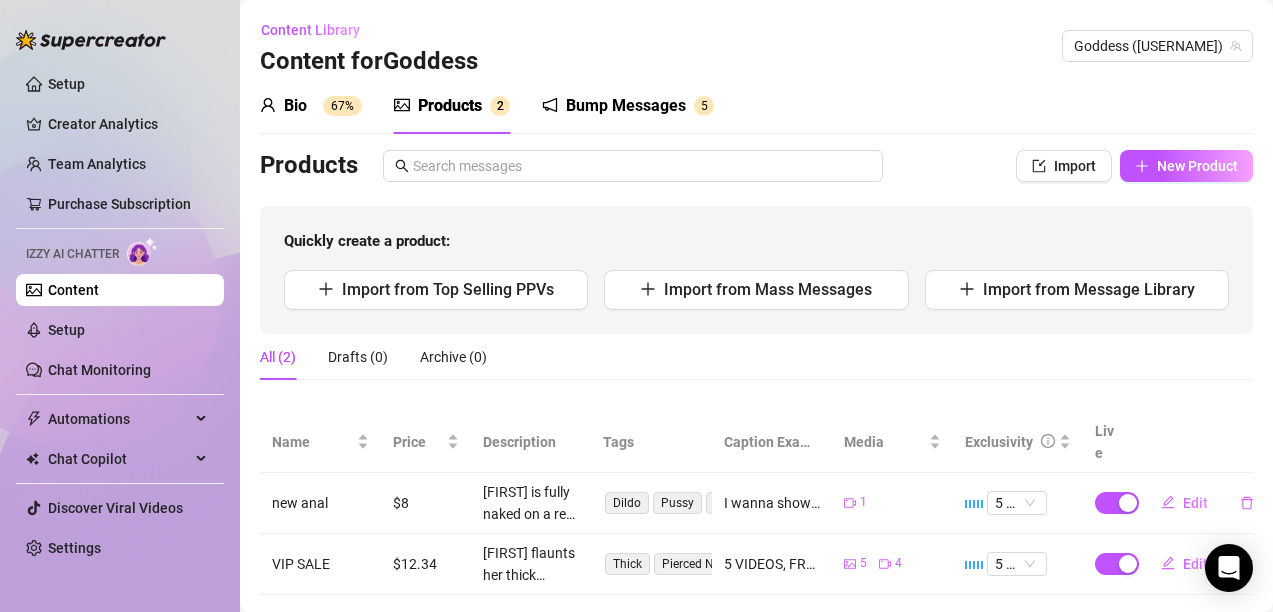 drag, startPoint x: 307, startPoint y: 99, endPoint x: 416, endPoint y: 373, distance: 294.88474 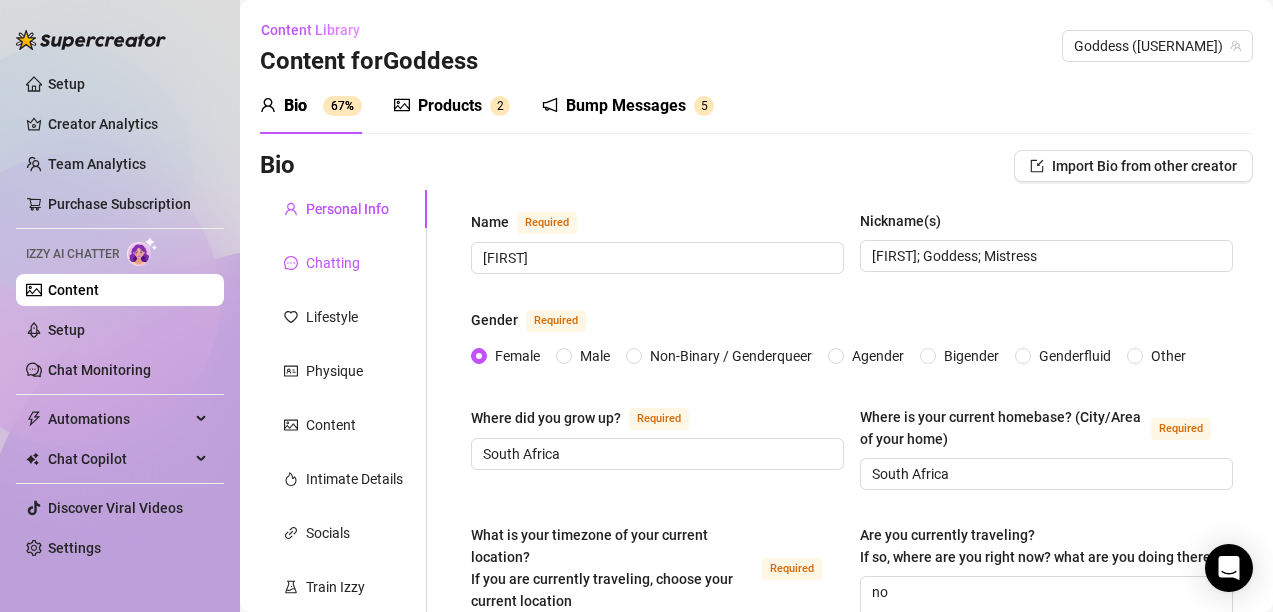 click on "Chatting" at bounding box center (333, 263) 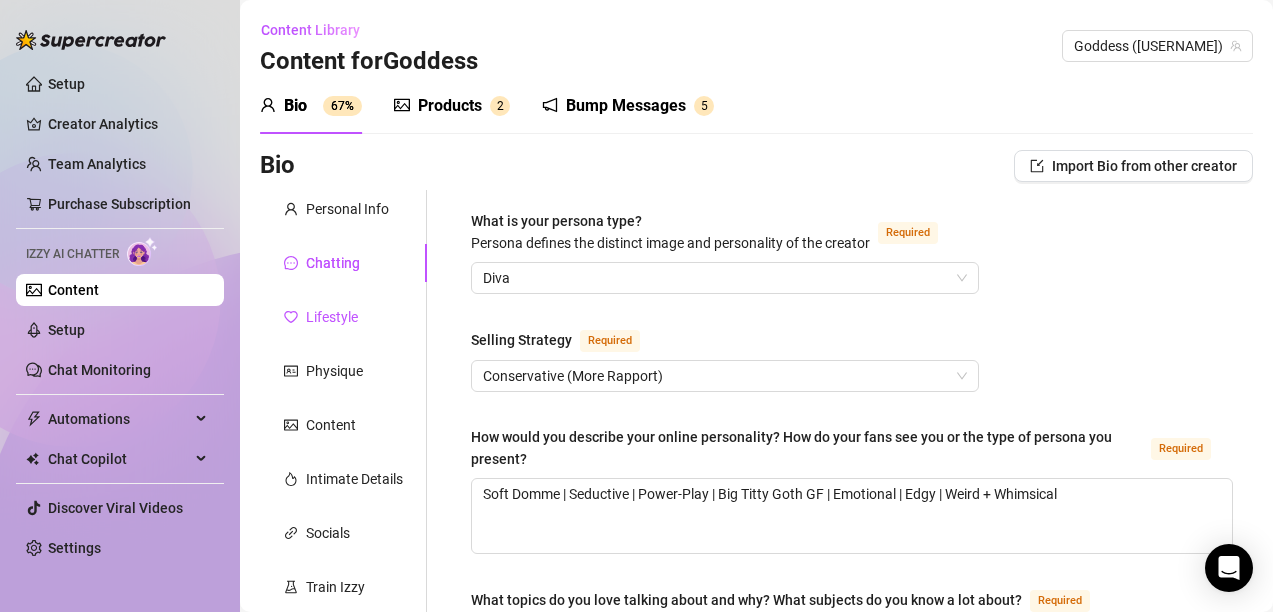 click on "Lifestyle" at bounding box center [332, 317] 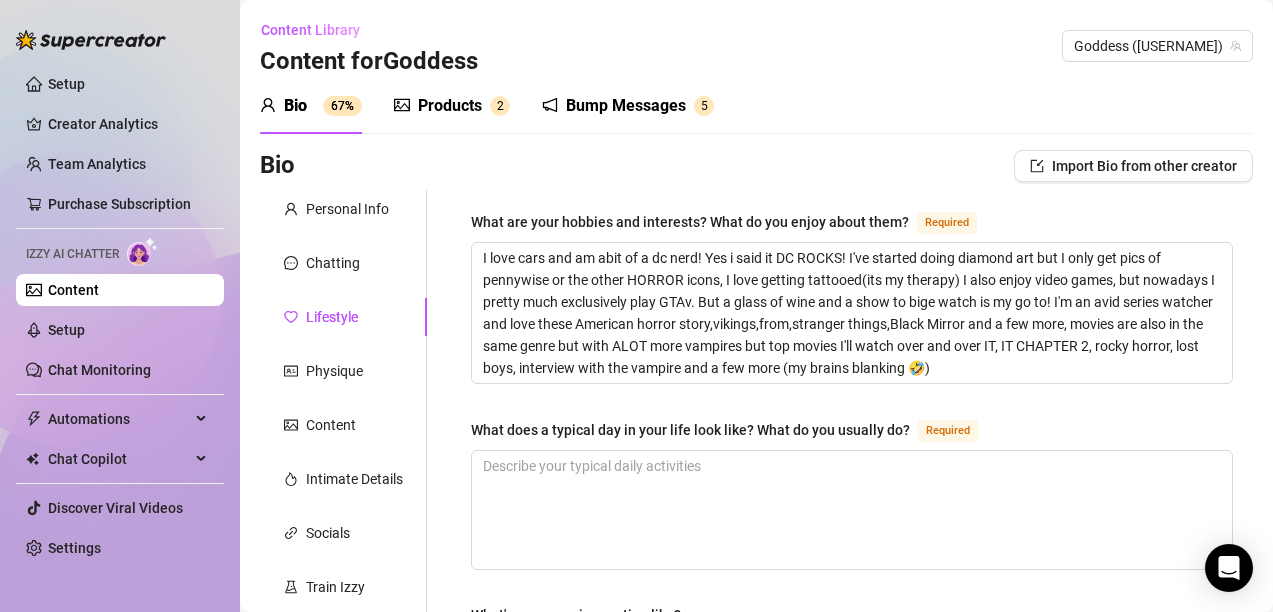 scroll, scrollTop: 100, scrollLeft: 0, axis: vertical 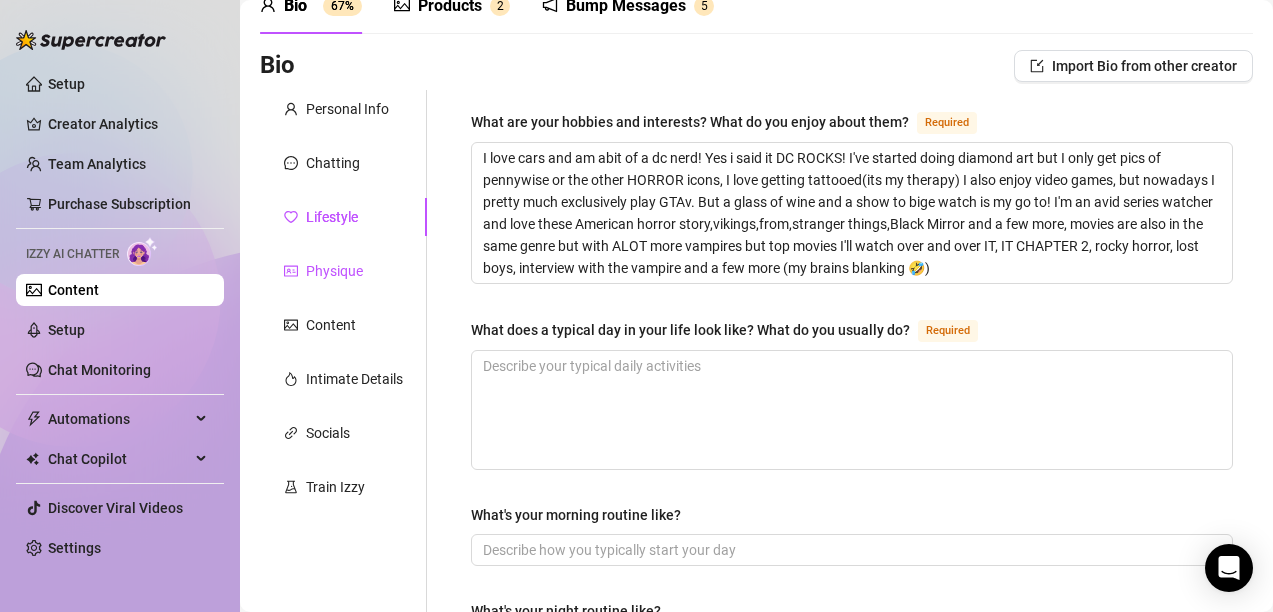 click on "Physique" at bounding box center (334, 271) 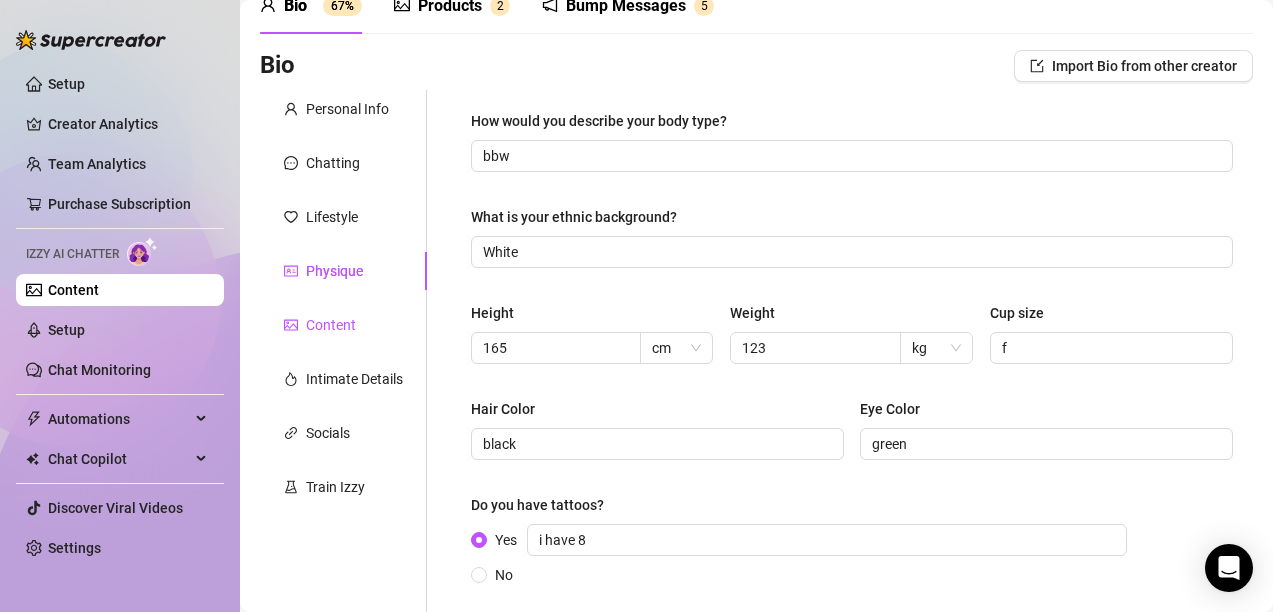 click on "Content" at bounding box center [331, 325] 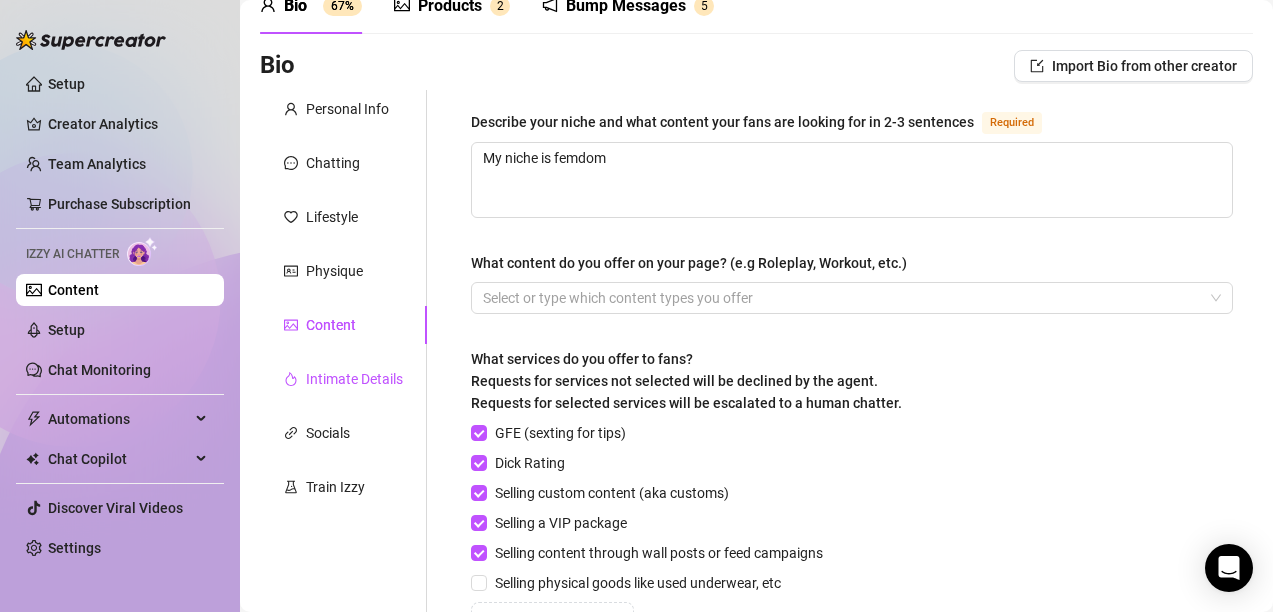 click on "Intimate Details" at bounding box center [354, 379] 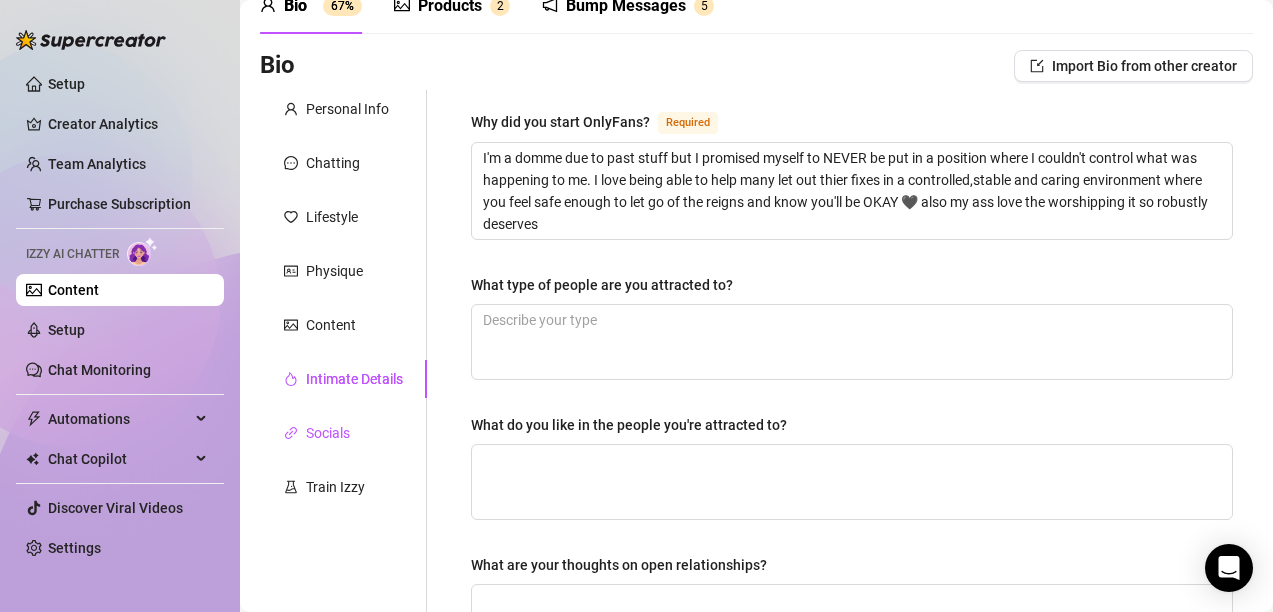 click on "Socials" at bounding box center [328, 433] 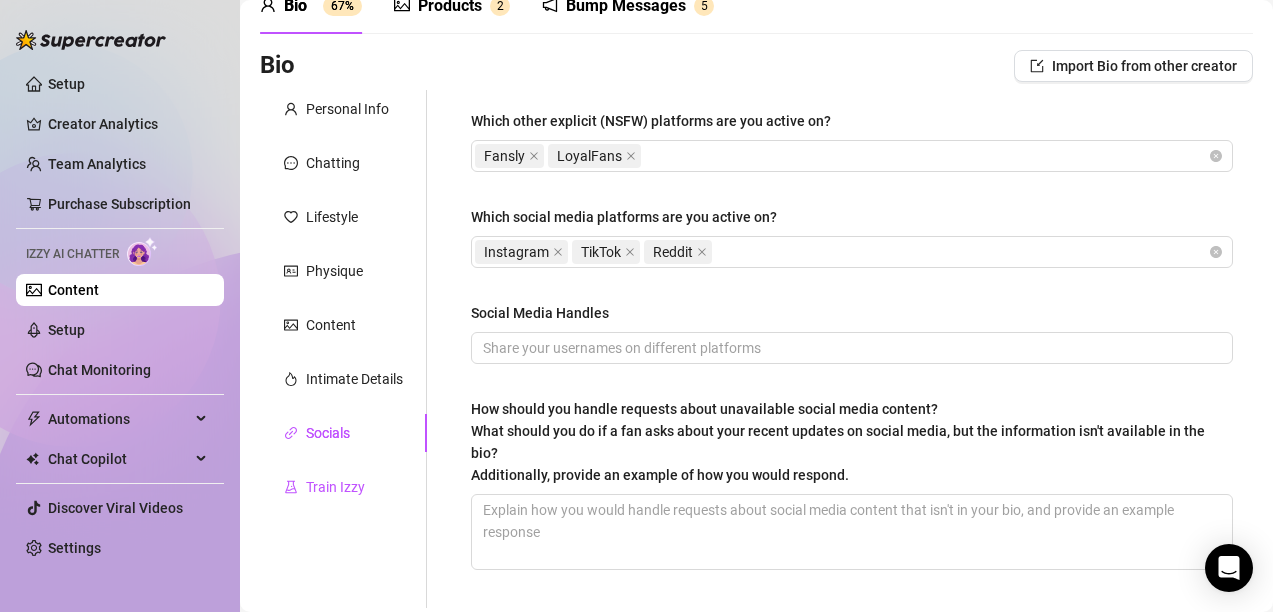 click on "Train Izzy" at bounding box center (335, 487) 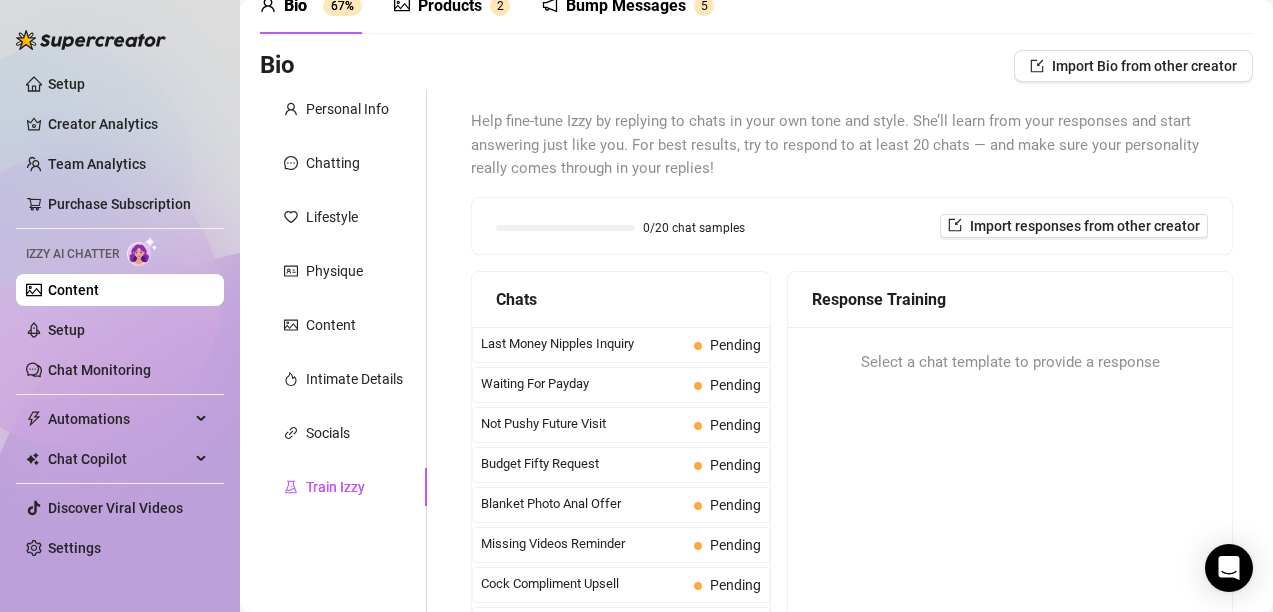 type 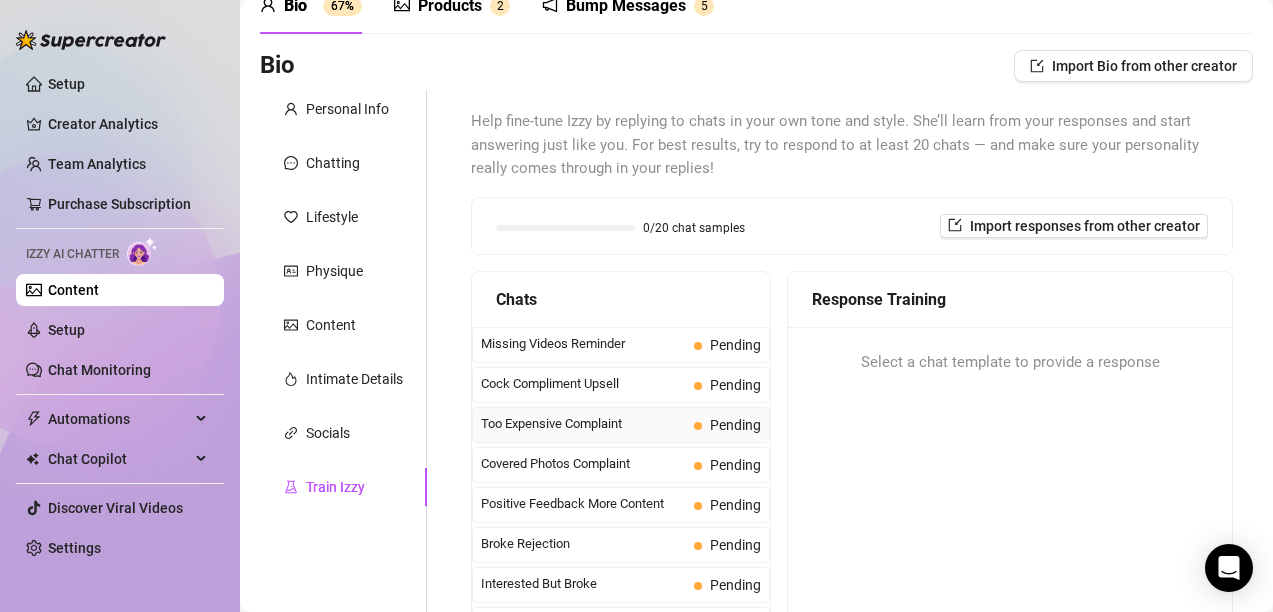 scroll, scrollTop: 0, scrollLeft: 0, axis: both 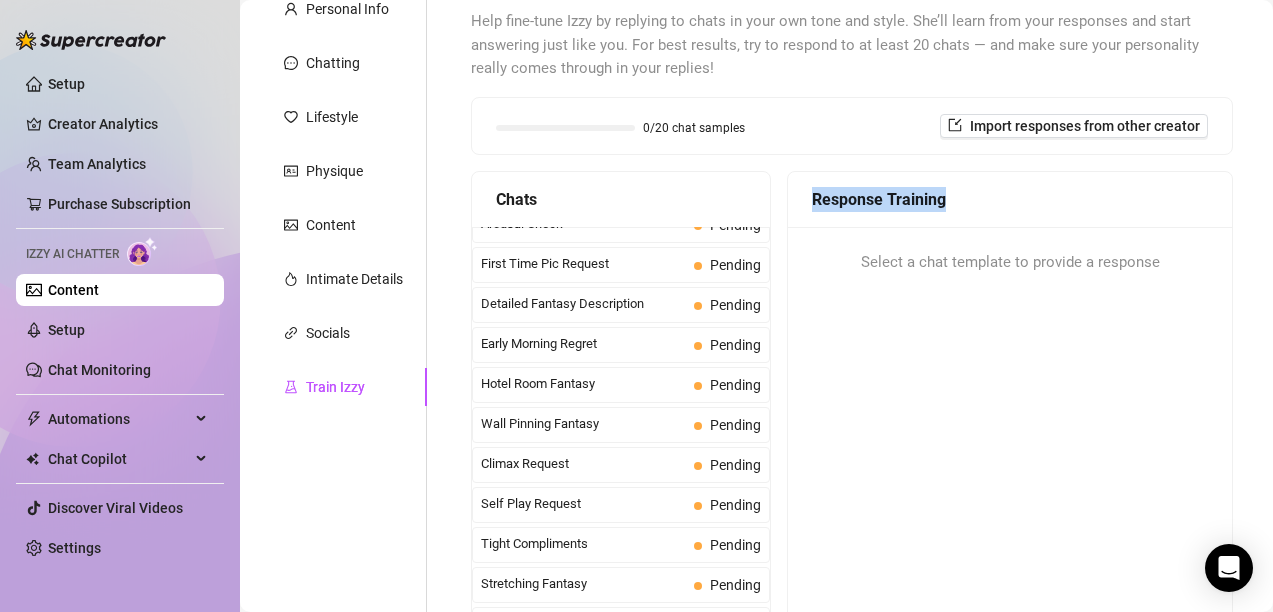 drag, startPoint x: 817, startPoint y: 195, endPoint x: 948, endPoint y: 197, distance: 131.01526 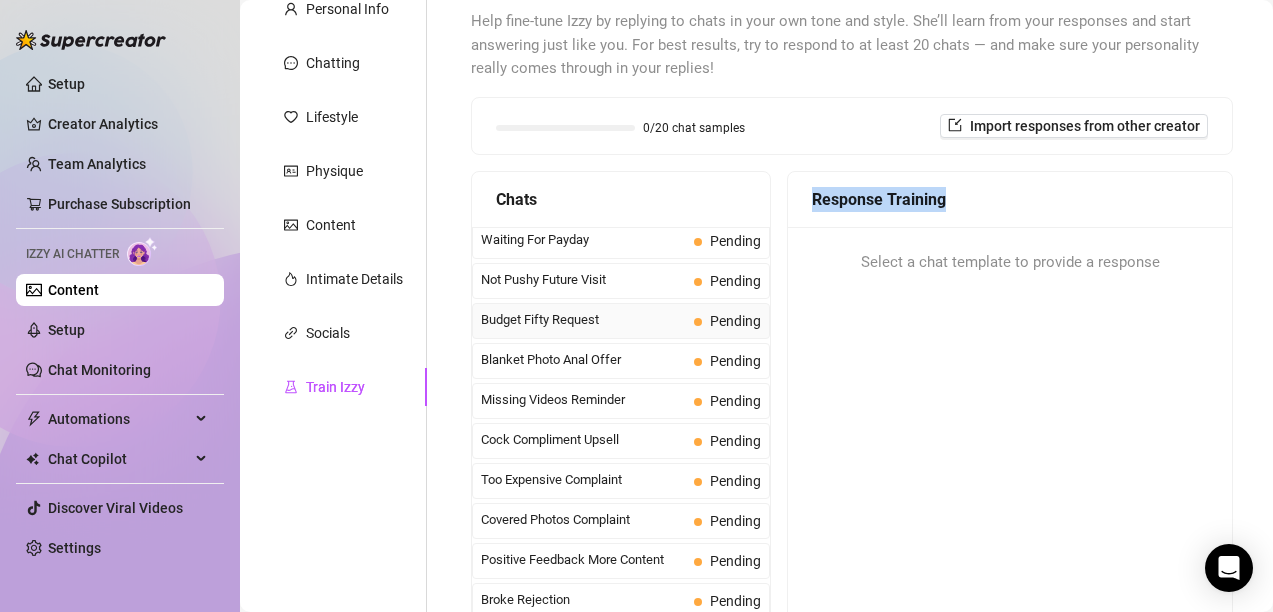scroll, scrollTop: 0, scrollLeft: 0, axis: both 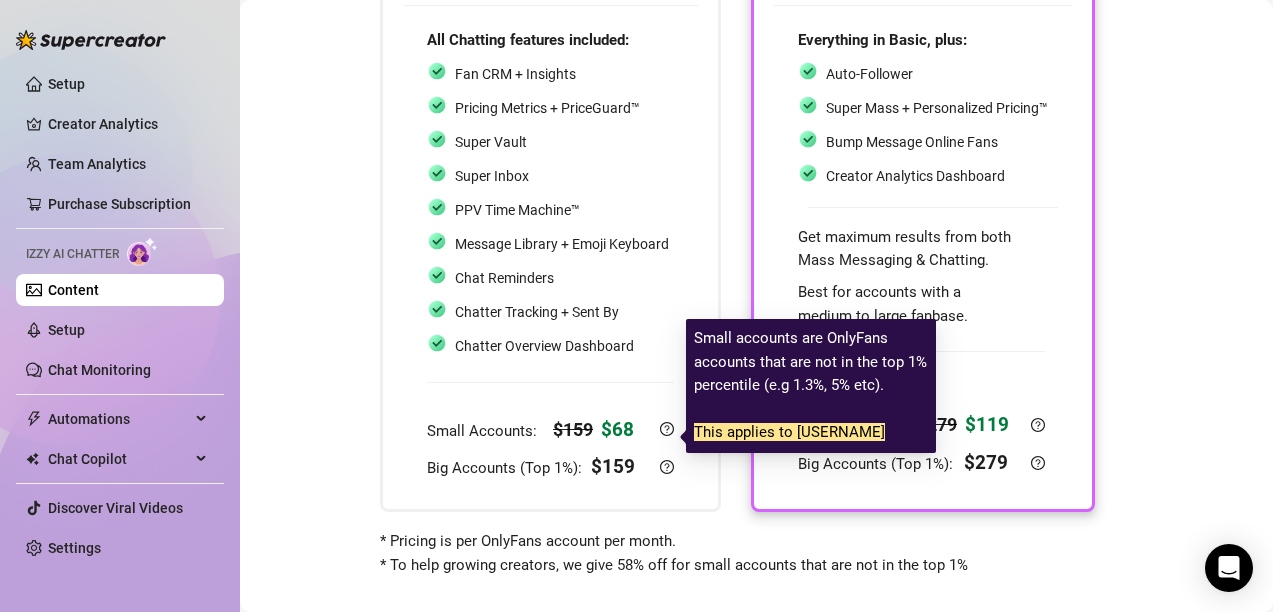 drag, startPoint x: 717, startPoint y: 436, endPoint x: 916, endPoint y: 432, distance: 199.04019 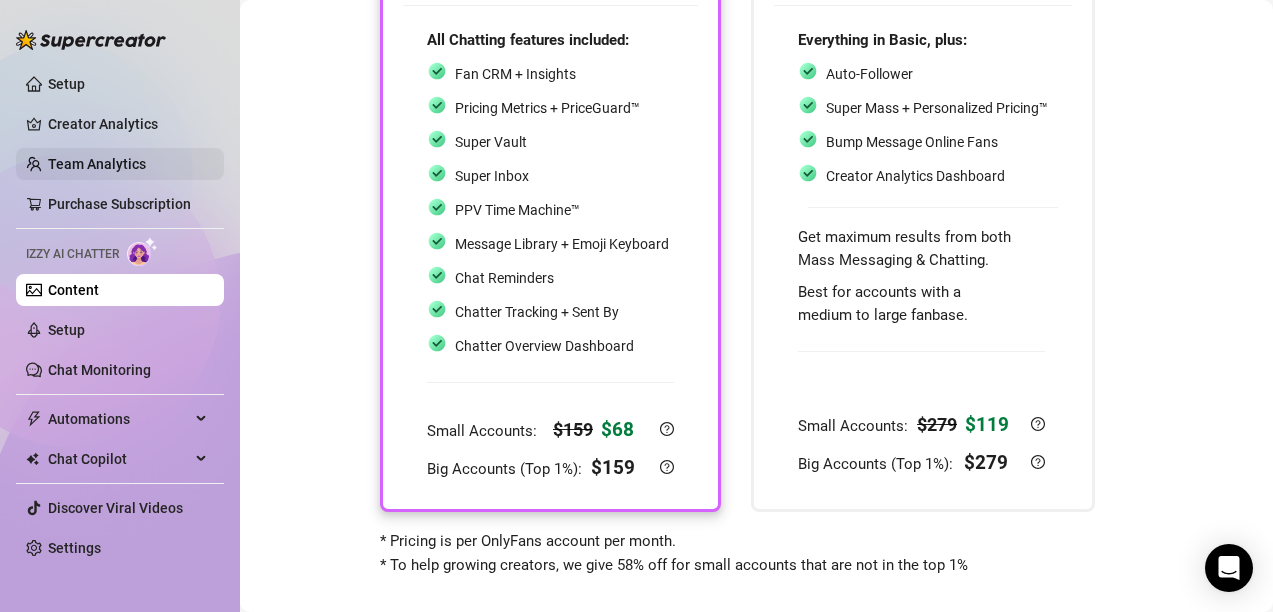 click on "Team Analytics" at bounding box center [97, 164] 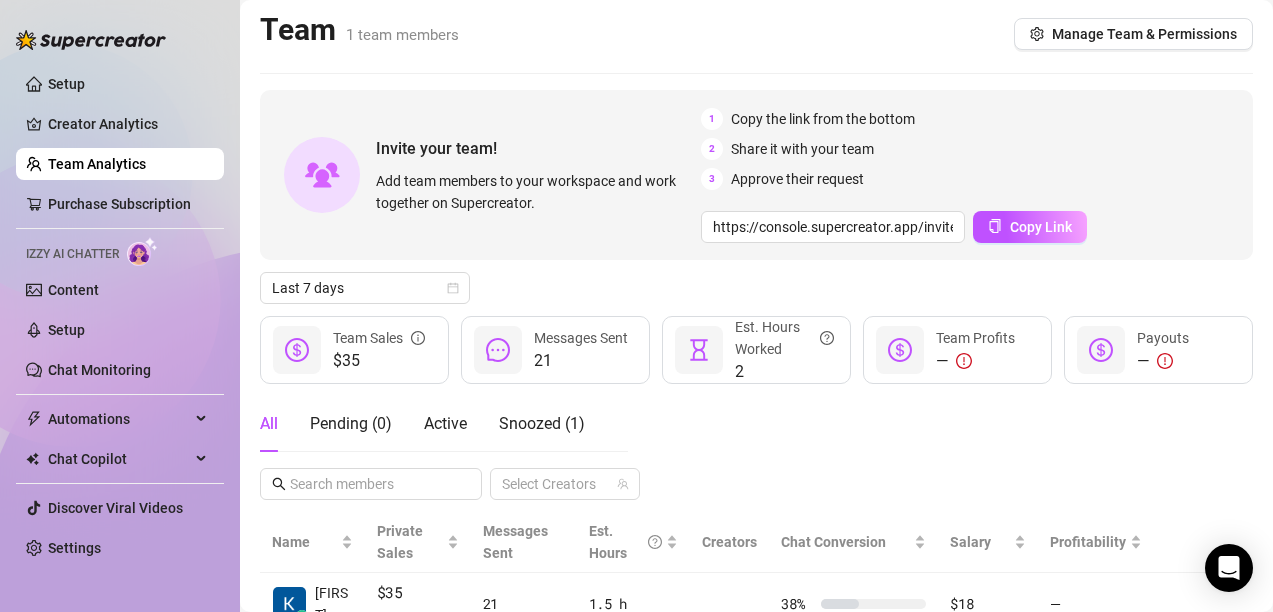 scroll, scrollTop: 0, scrollLeft: 0, axis: both 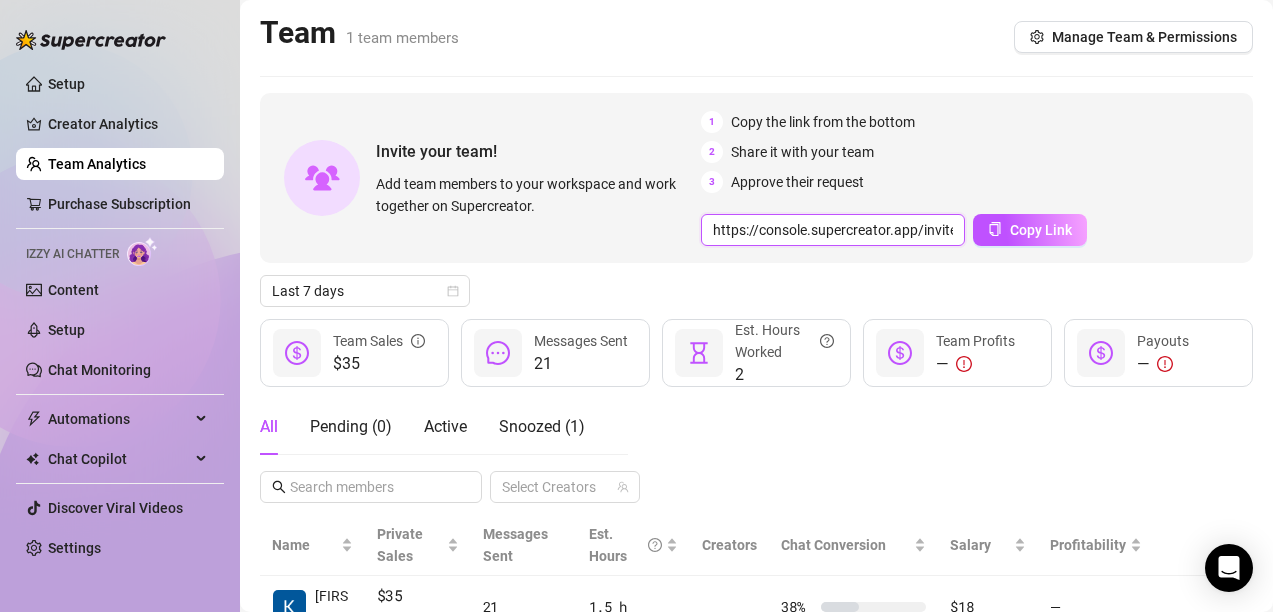 drag, startPoint x: 768, startPoint y: 226, endPoint x: 906, endPoint y: 239, distance: 138.61096 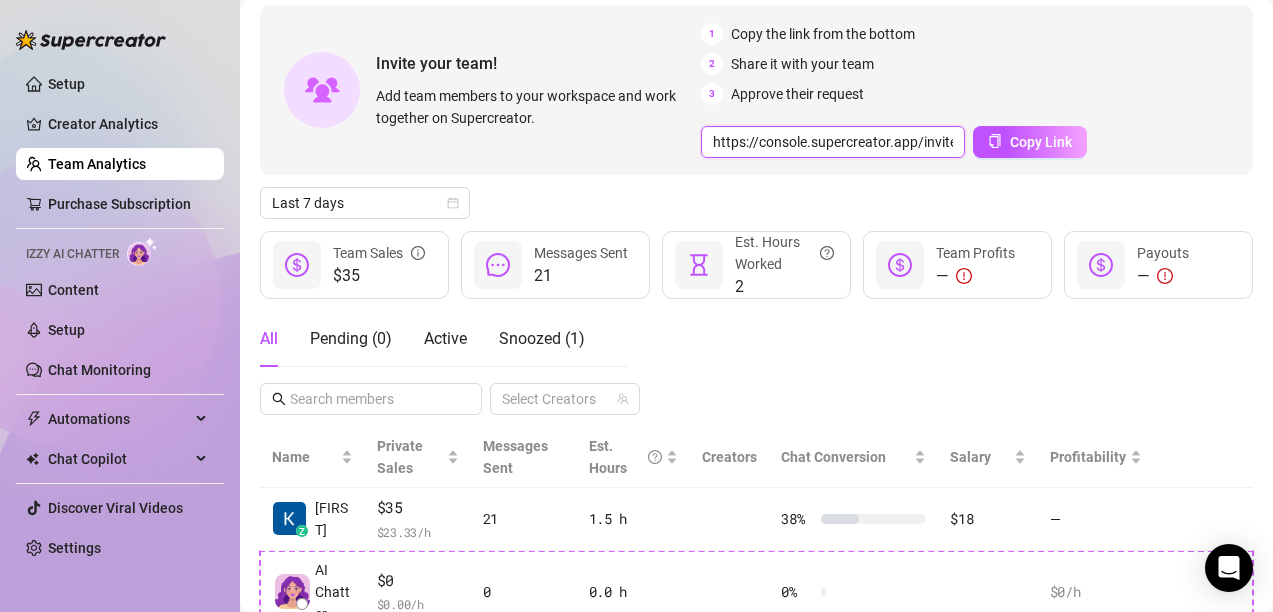 scroll, scrollTop: 170, scrollLeft: 0, axis: vertical 